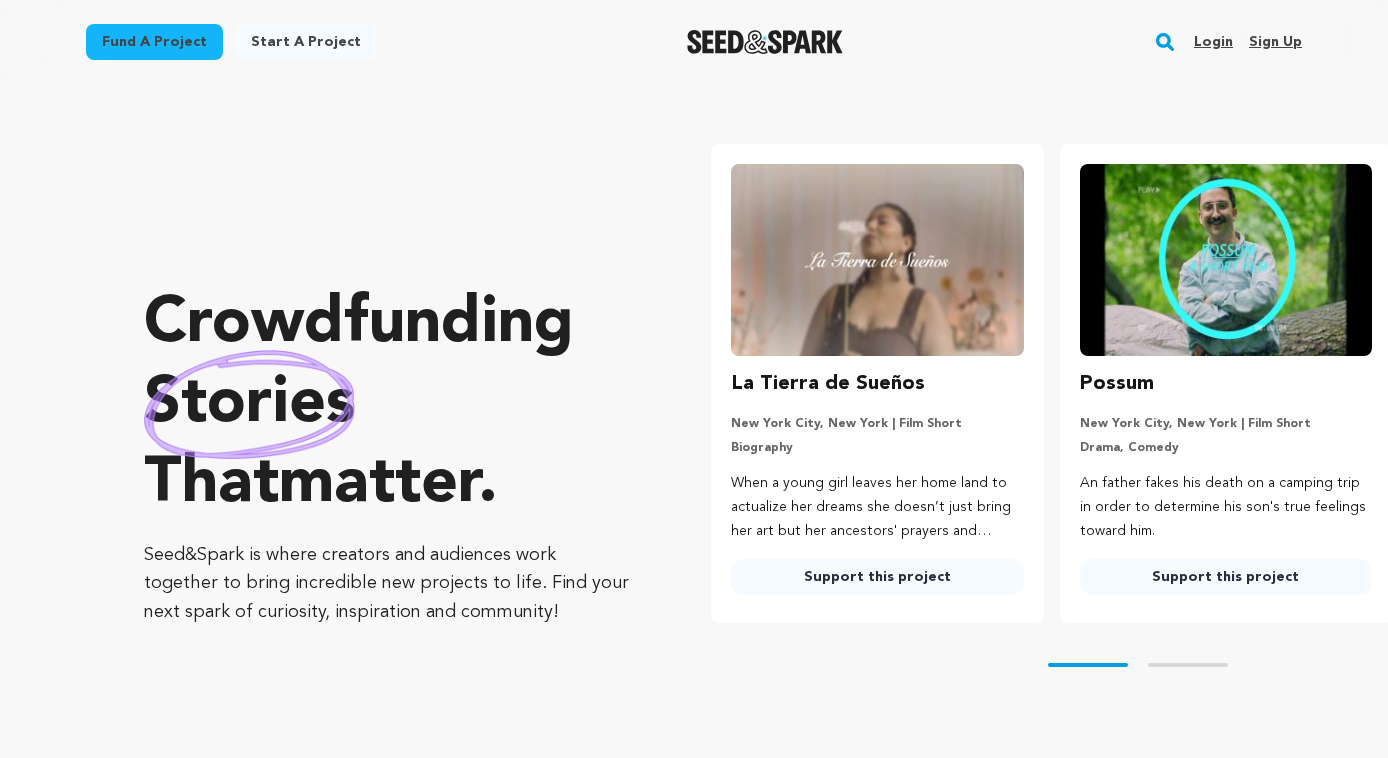 scroll, scrollTop: 0, scrollLeft: 0, axis: both 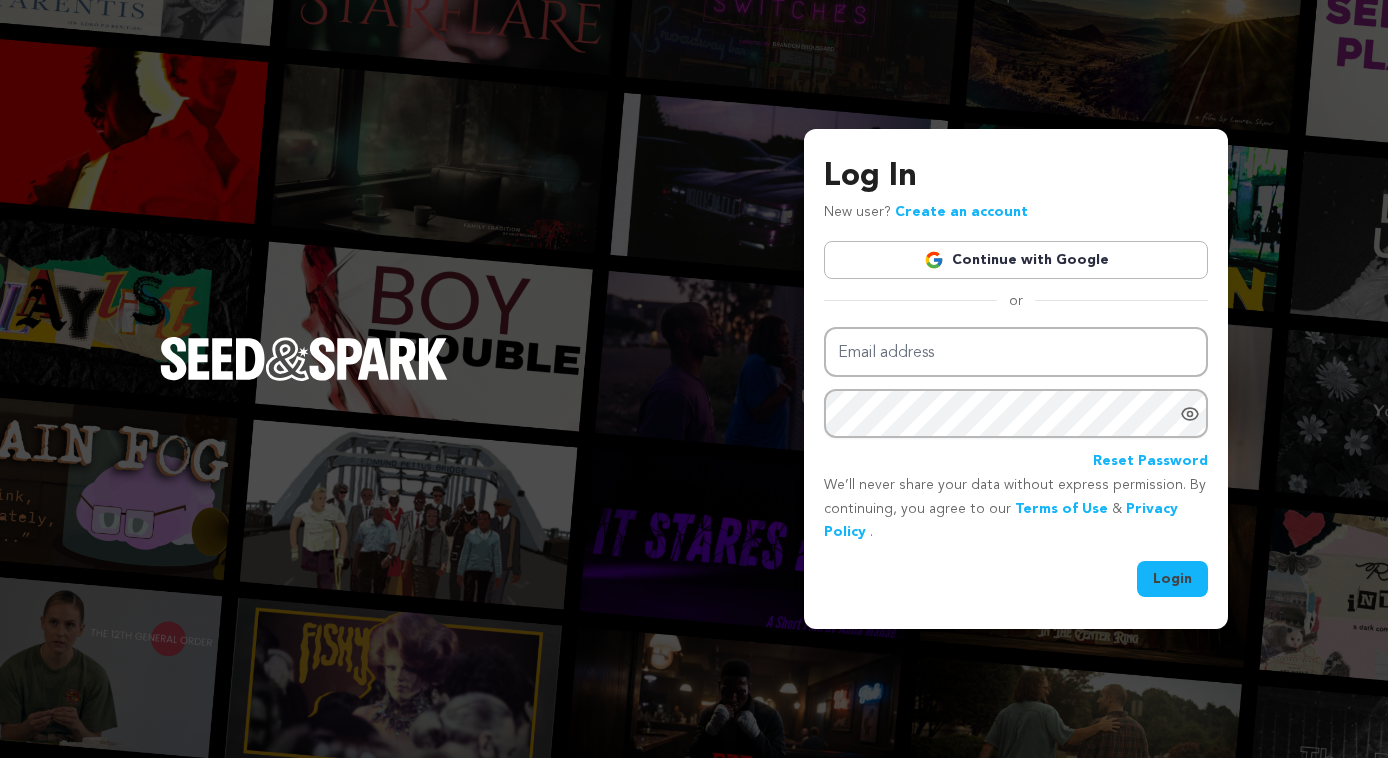 click on "Continue with Google" at bounding box center (1016, 260) 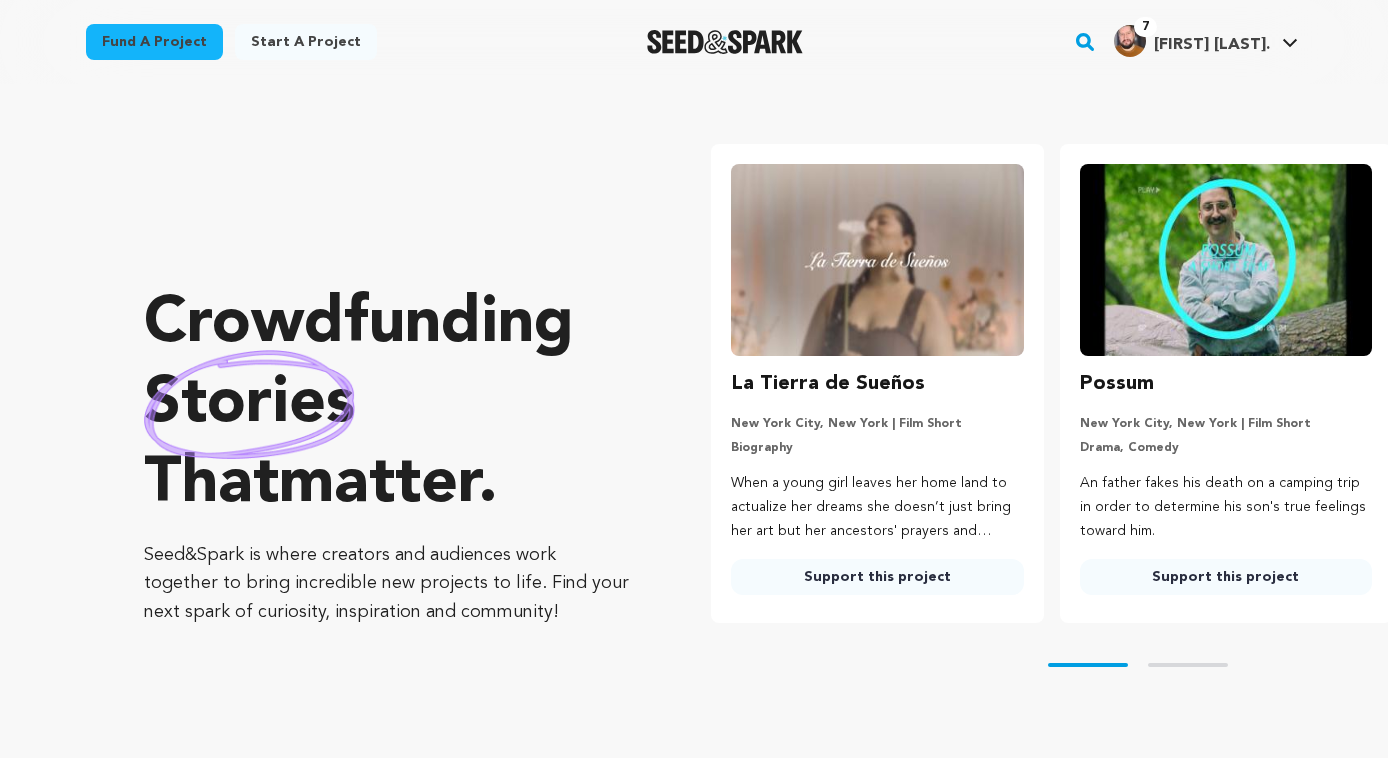 scroll, scrollTop: 0, scrollLeft: 0, axis: both 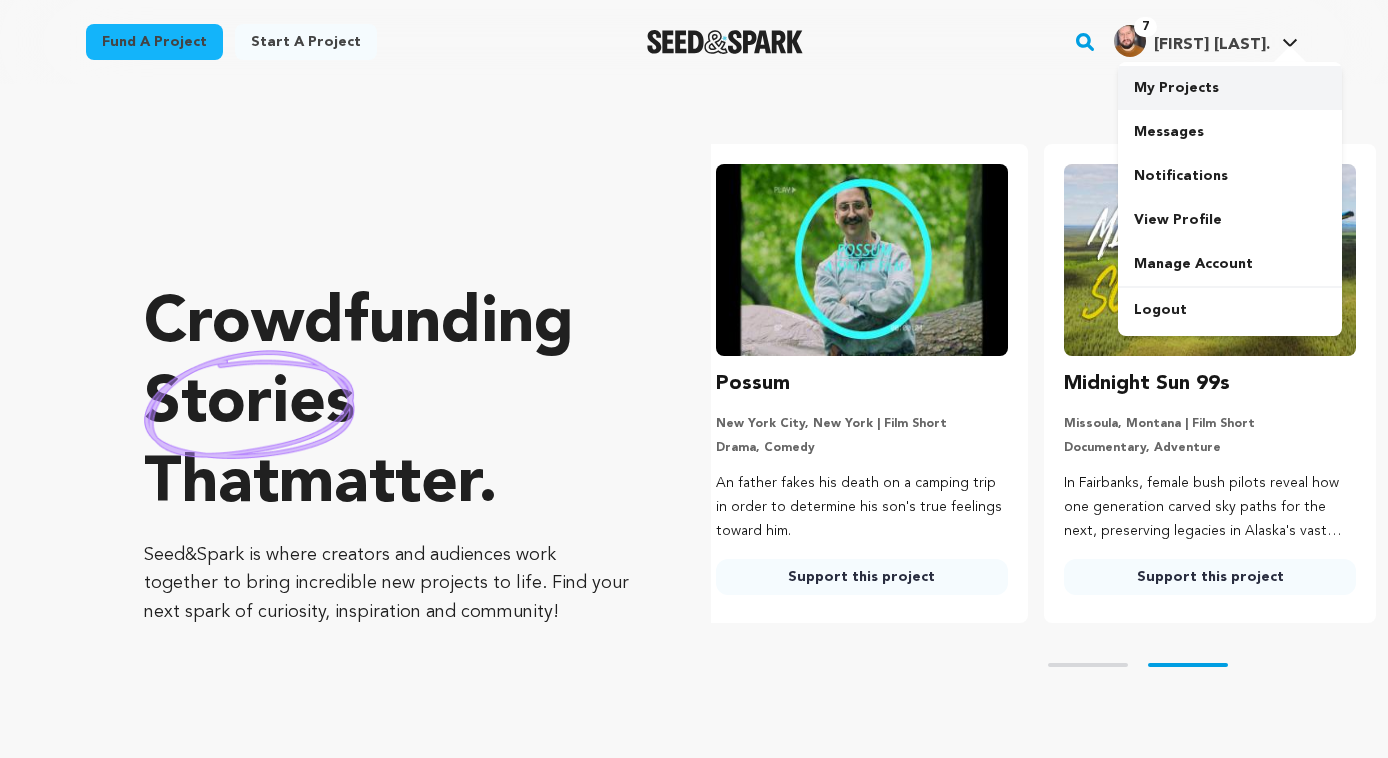 click on "My Projects" at bounding box center [1230, 88] 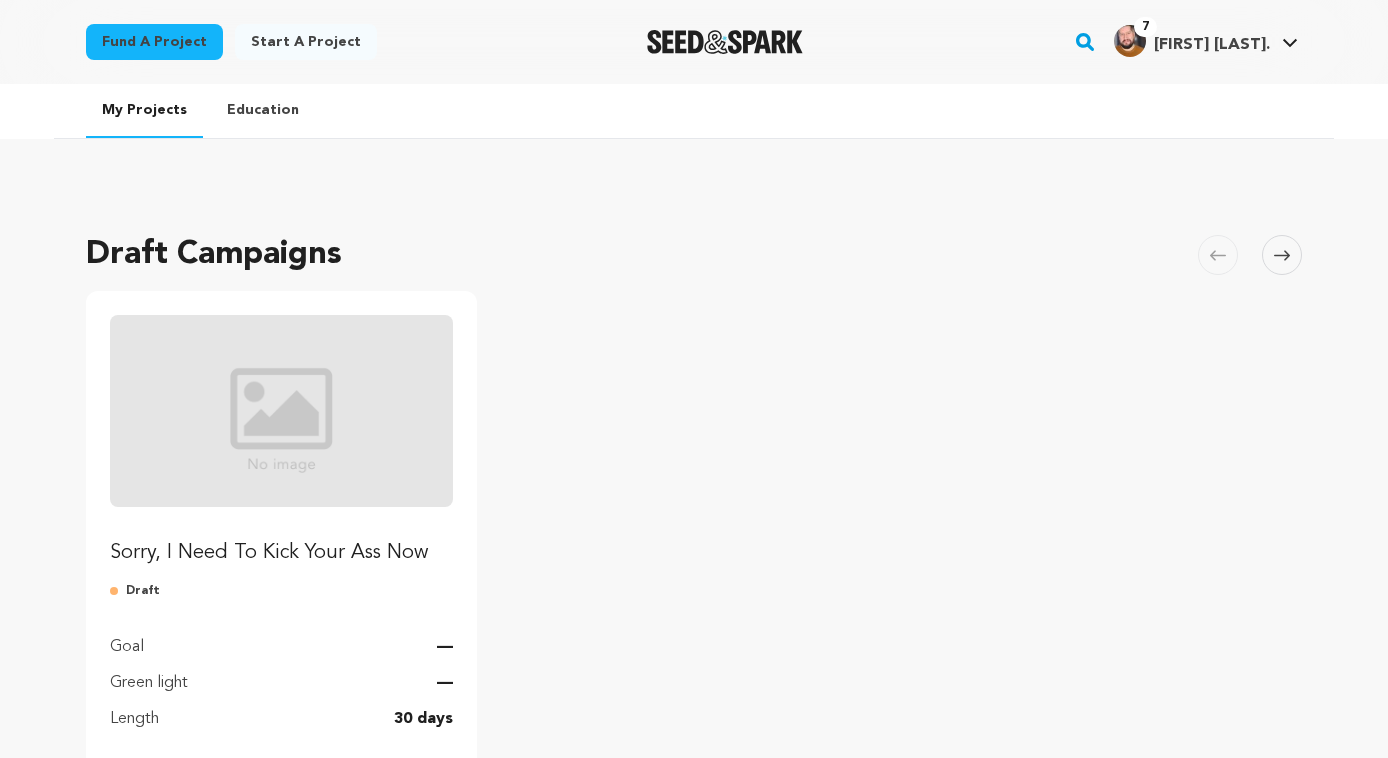 scroll, scrollTop: 0, scrollLeft: 0, axis: both 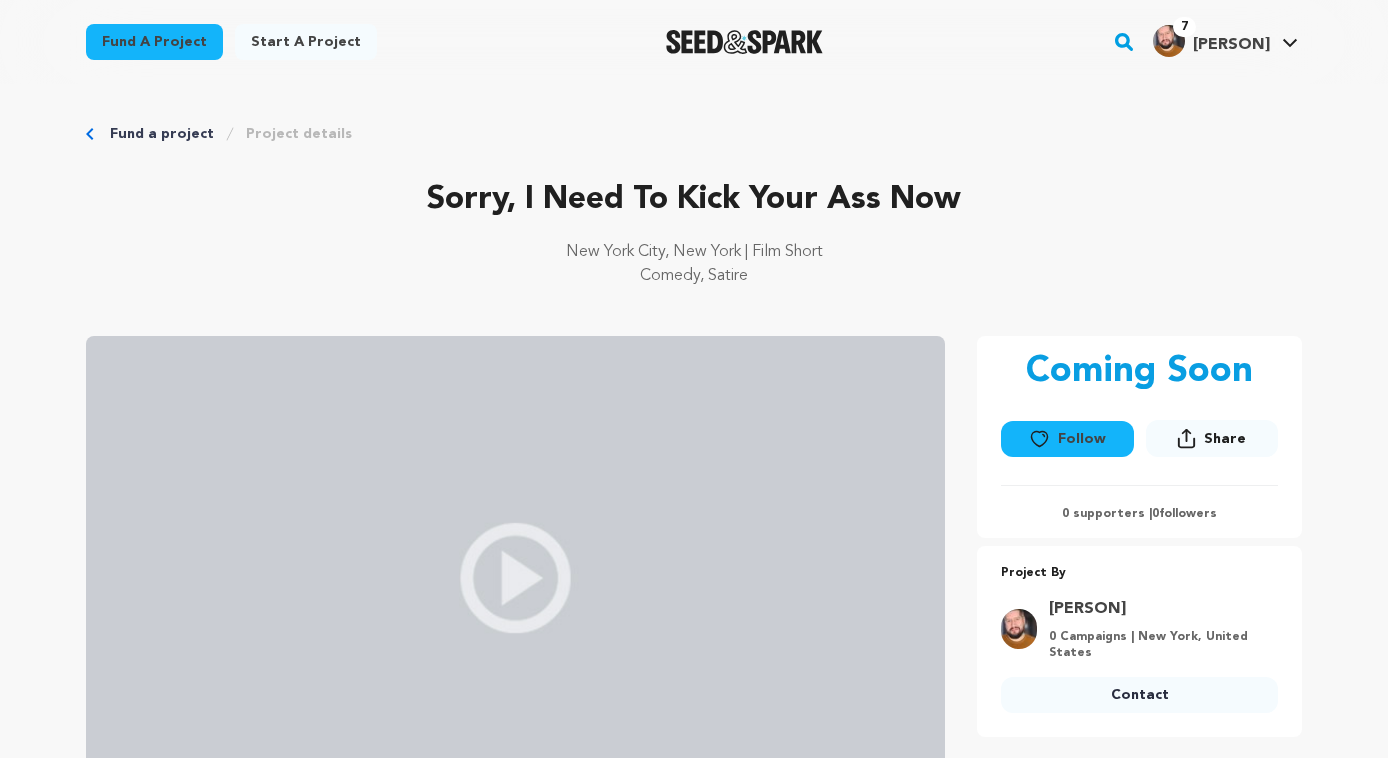 click on "Project details" at bounding box center [299, 134] 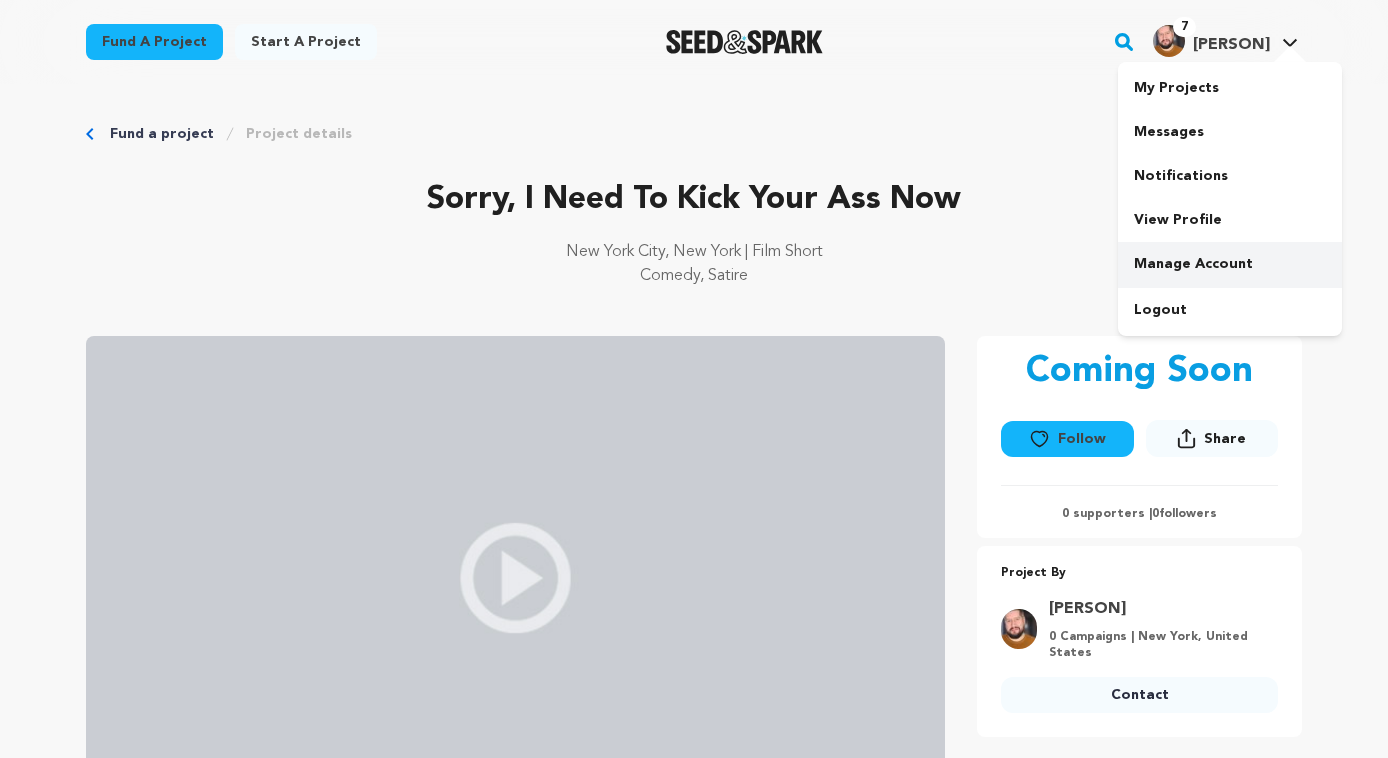 click on "Manage Account" at bounding box center (1230, 264) 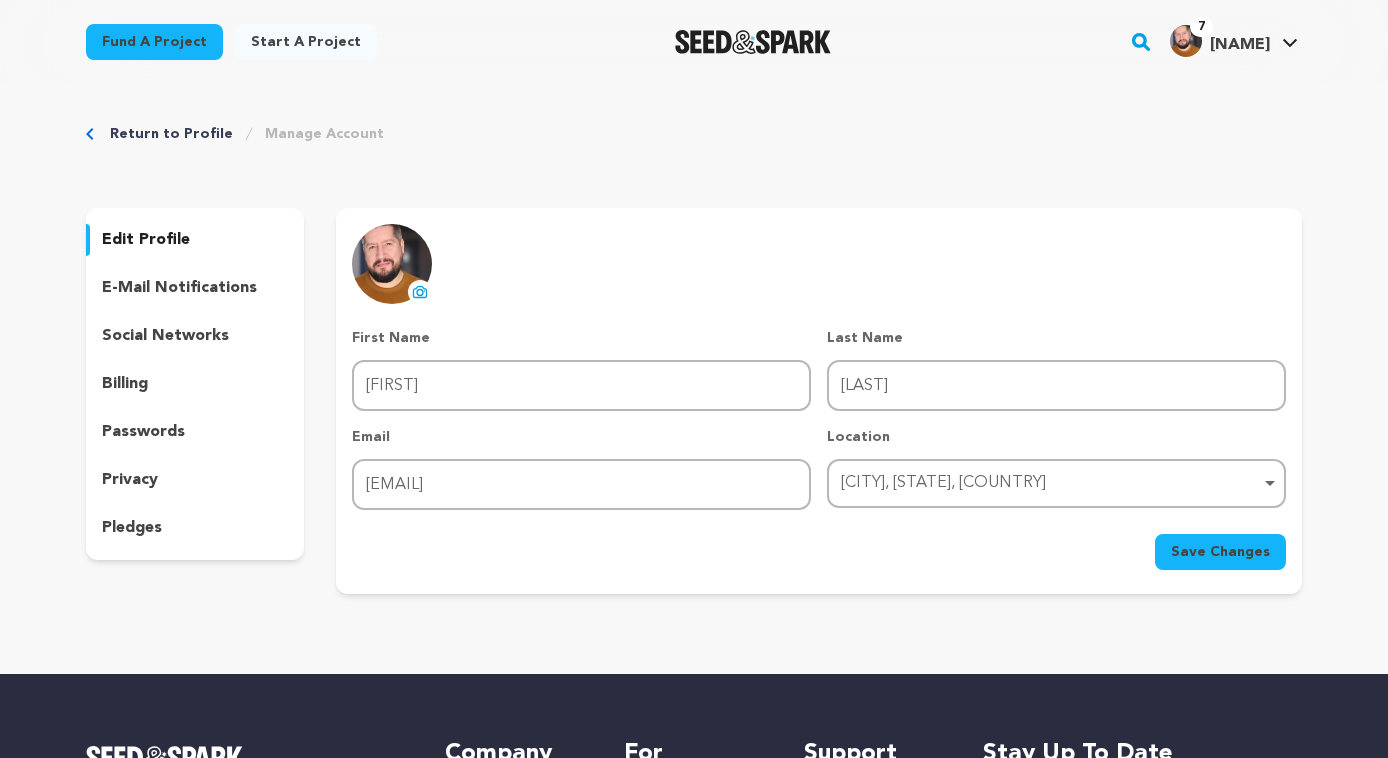 scroll, scrollTop: 0, scrollLeft: 0, axis: both 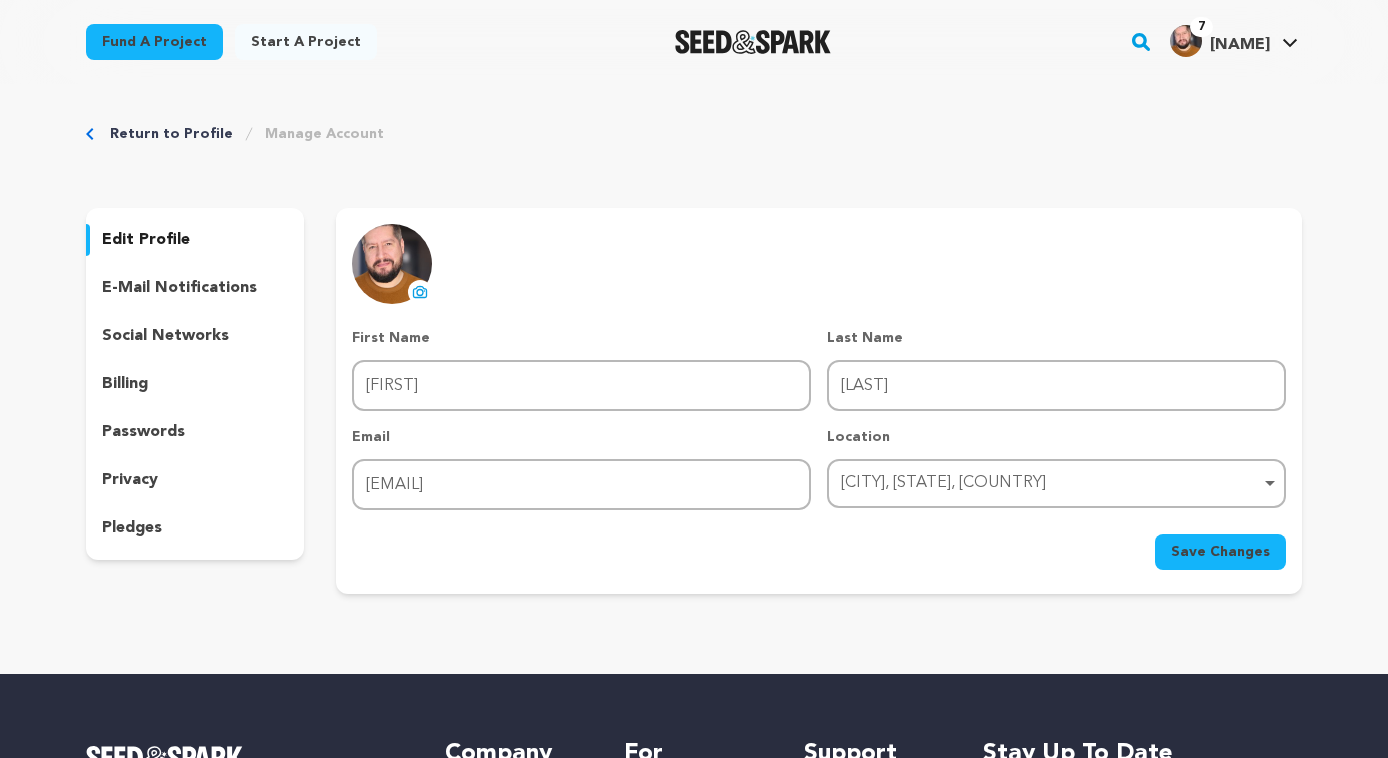 click on "Return to Profile" at bounding box center (171, 134) 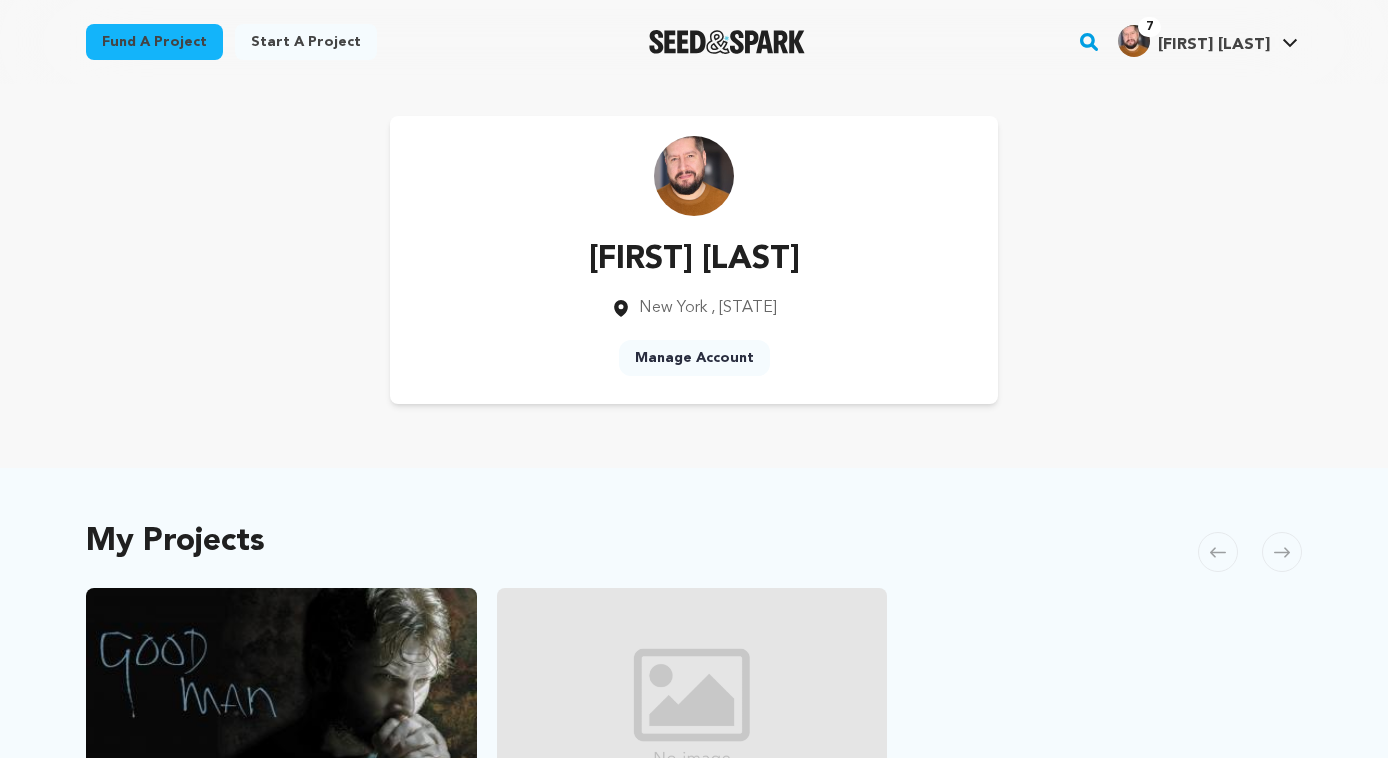 click at bounding box center (727, 42) 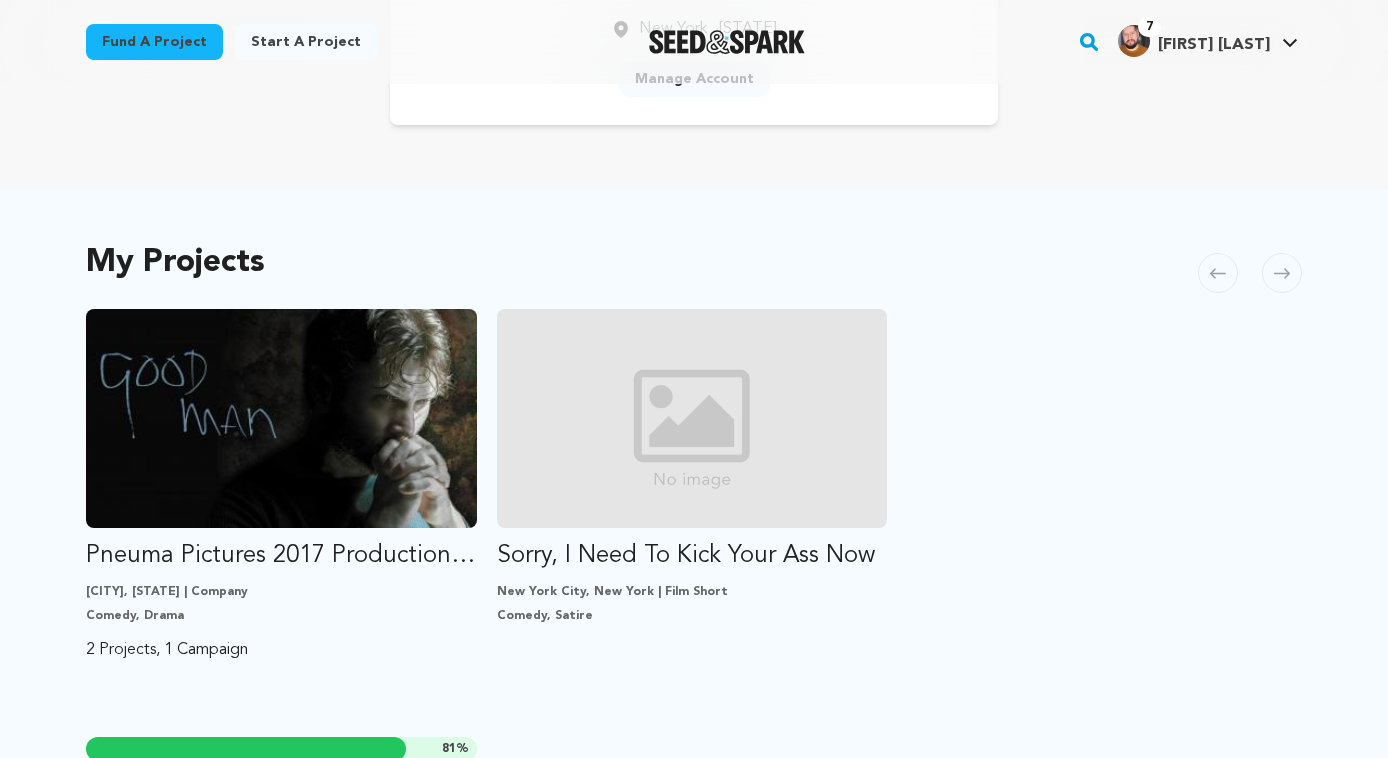 scroll, scrollTop: 281, scrollLeft: 0, axis: vertical 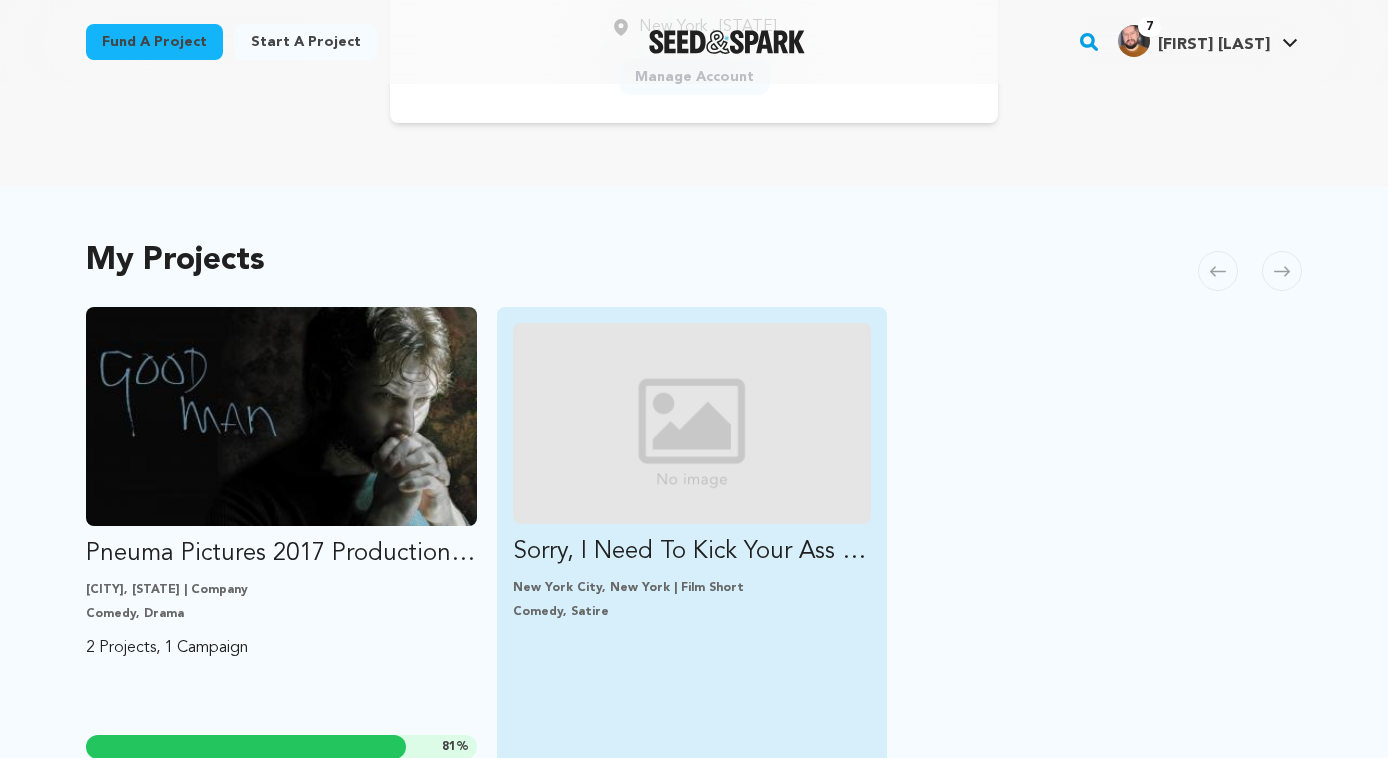 click on "Sorry, I Need To Kick Your Ass Now
New York City, New York | Film Short
Comedy, Satire
DRAFT AWAITING SUBMISSION" at bounding box center [692, 477] 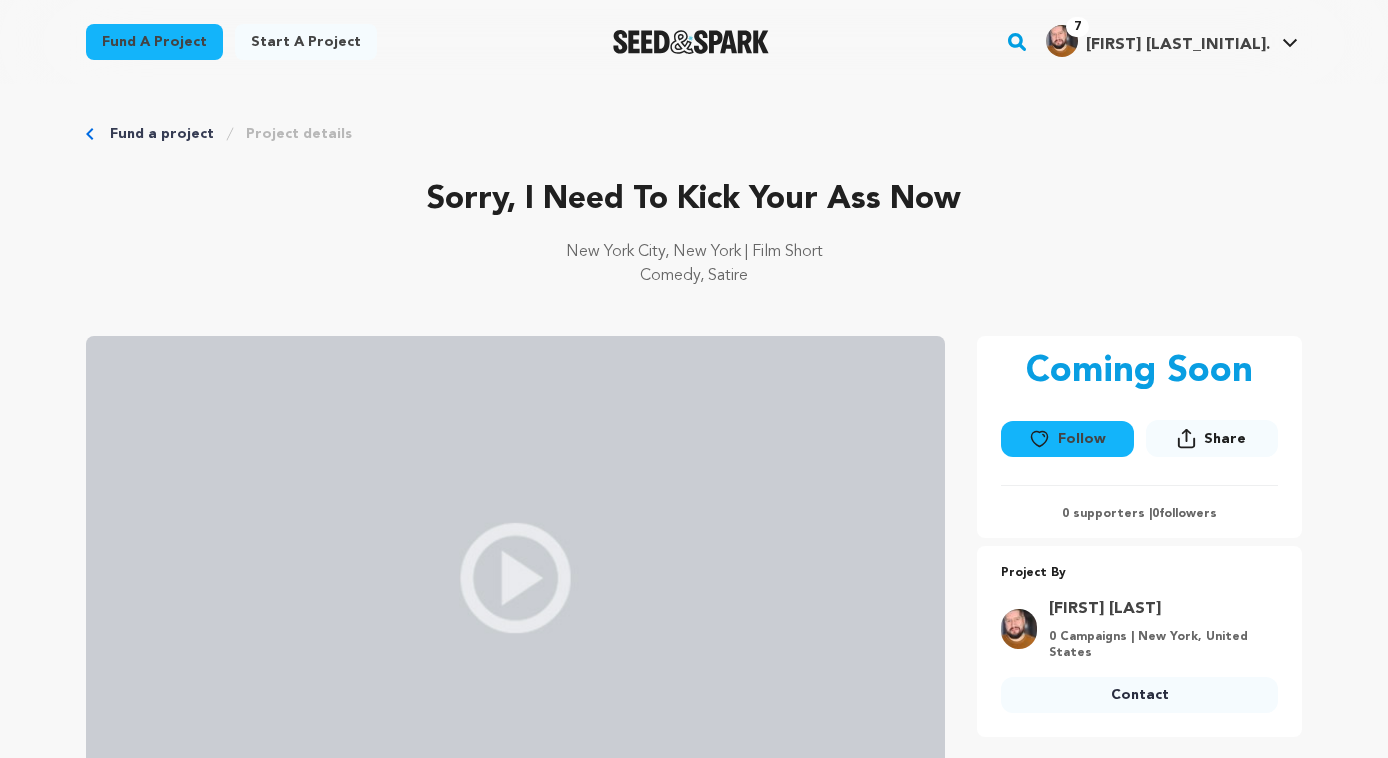 scroll, scrollTop: 0, scrollLeft: 0, axis: both 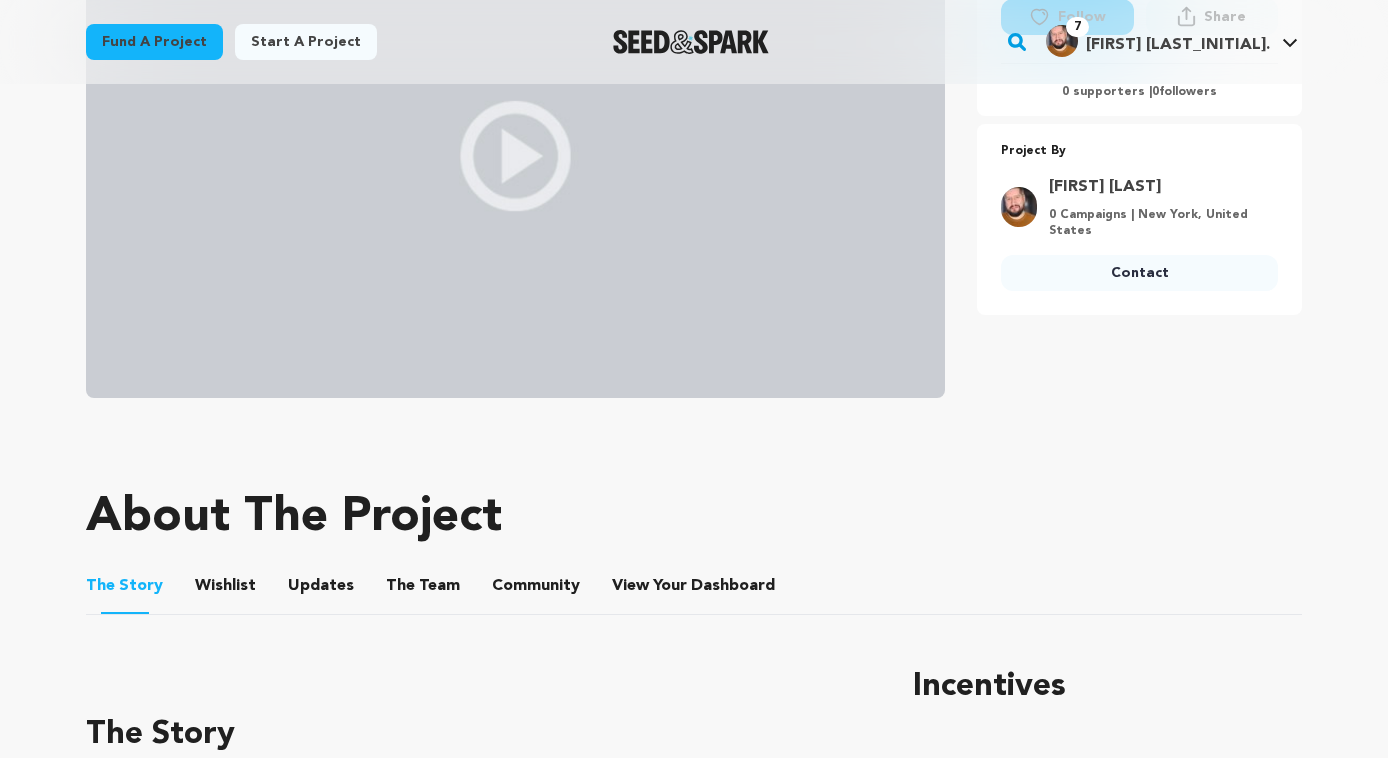 click on "Wishlist" at bounding box center [226, 590] 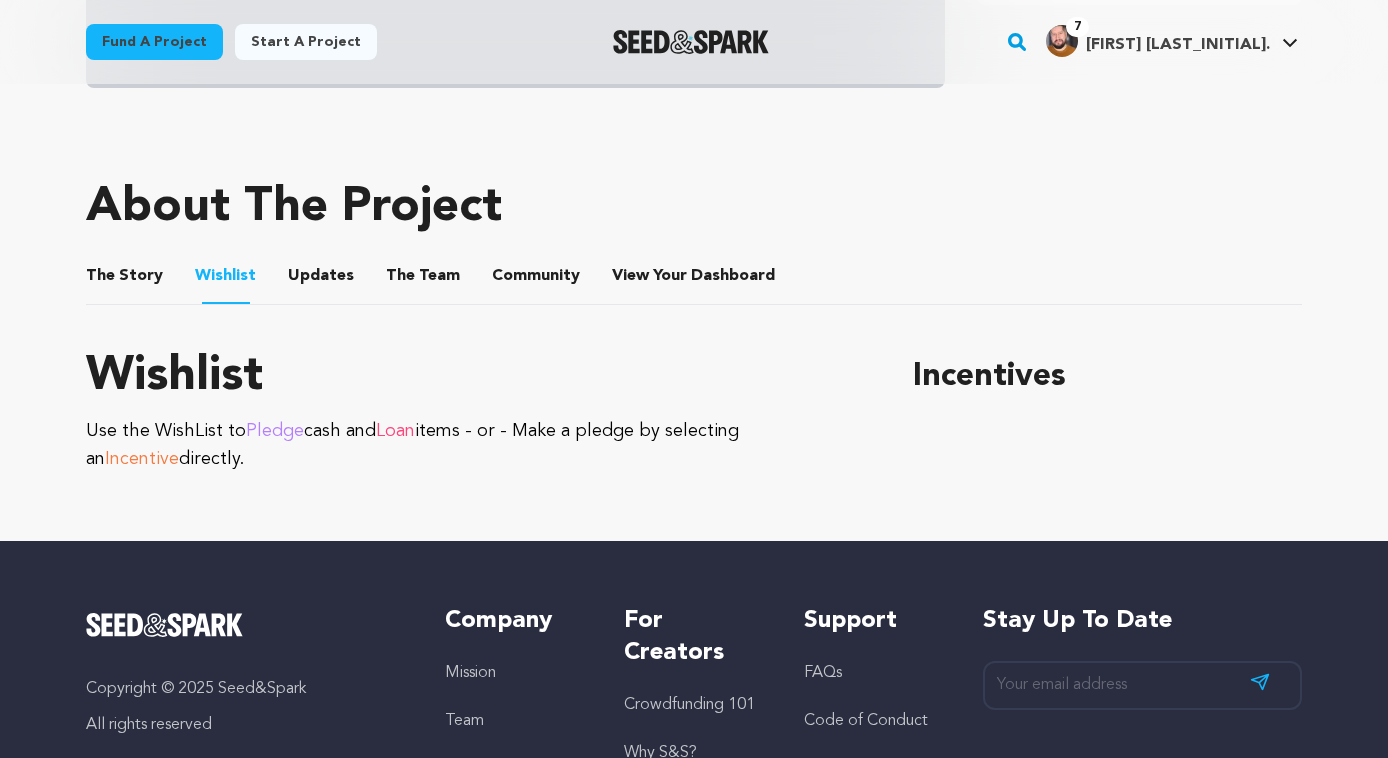 scroll, scrollTop: 774, scrollLeft: 0, axis: vertical 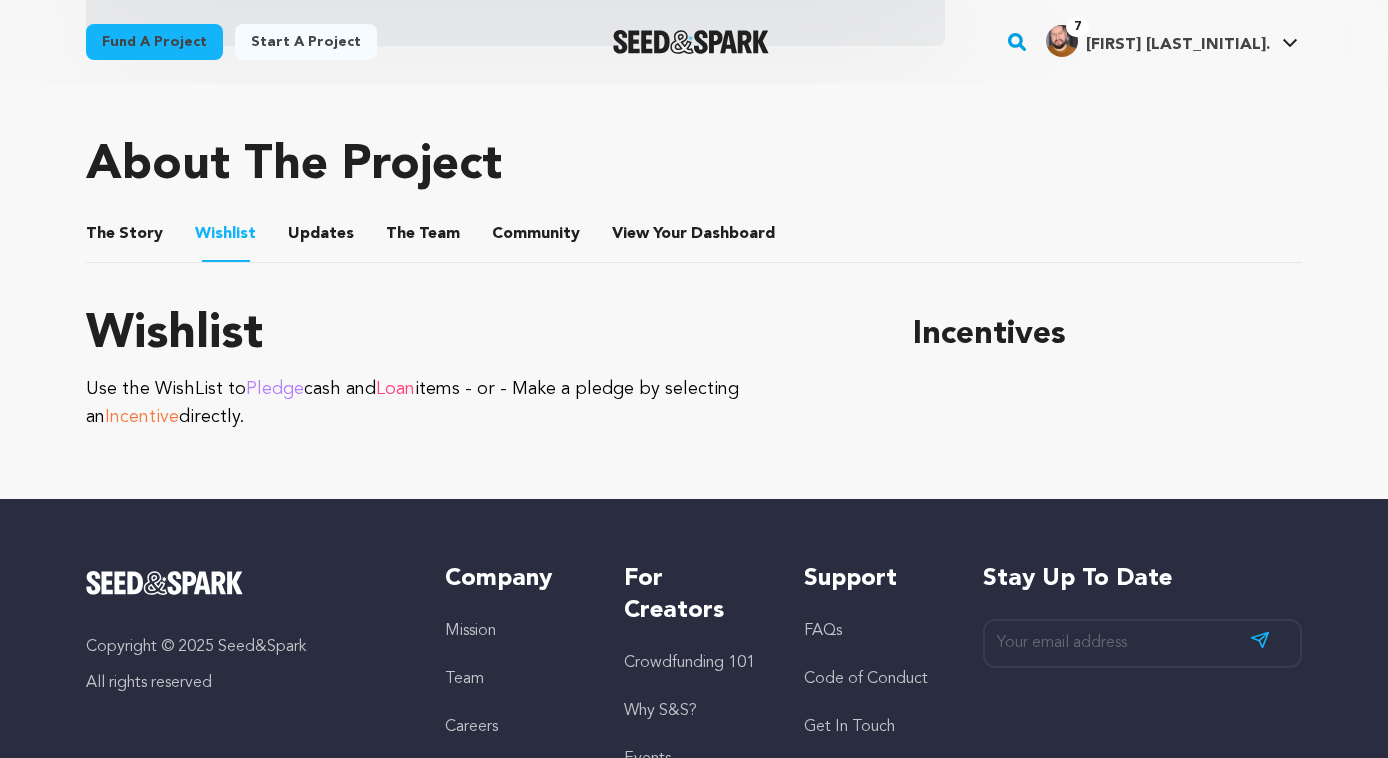 click on "Updates" at bounding box center (321, 238) 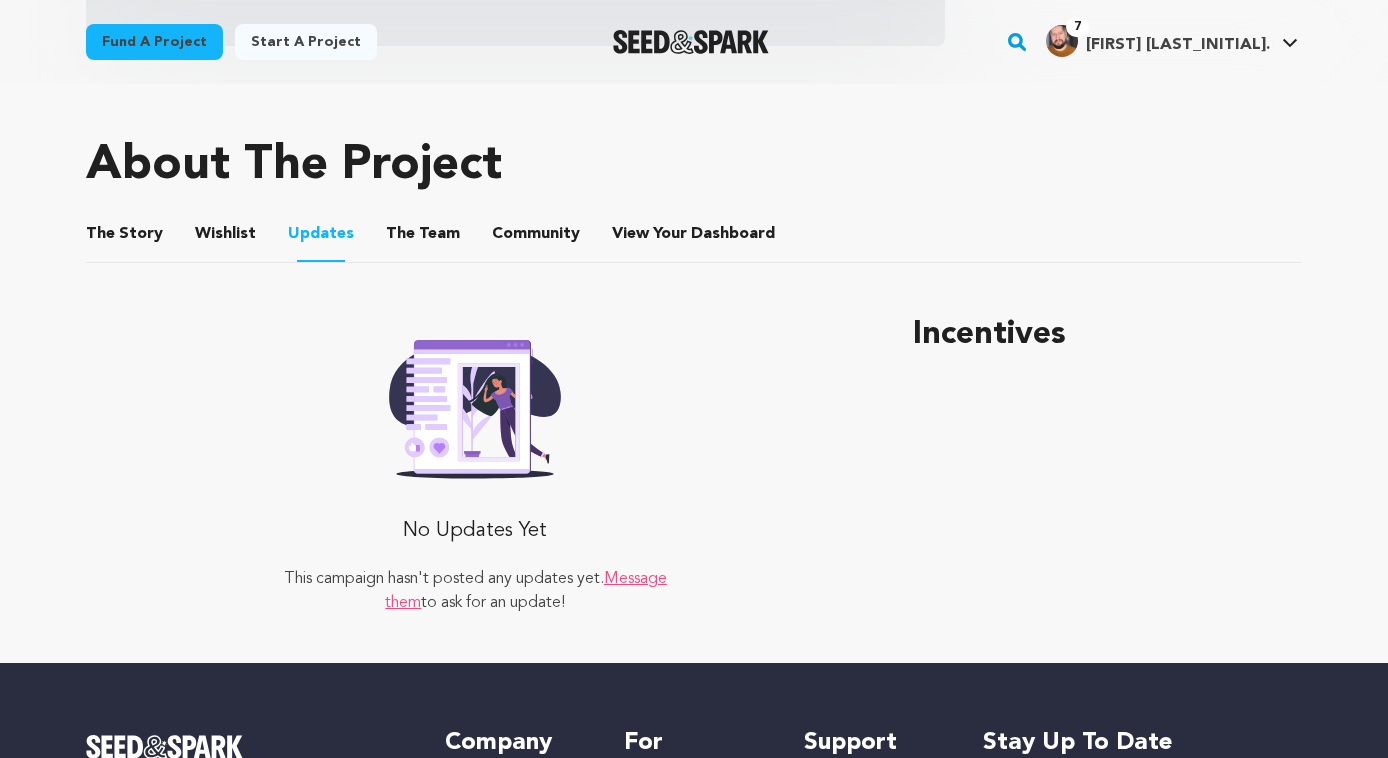 click on "No Updates
Yet" at bounding box center (475, 531) 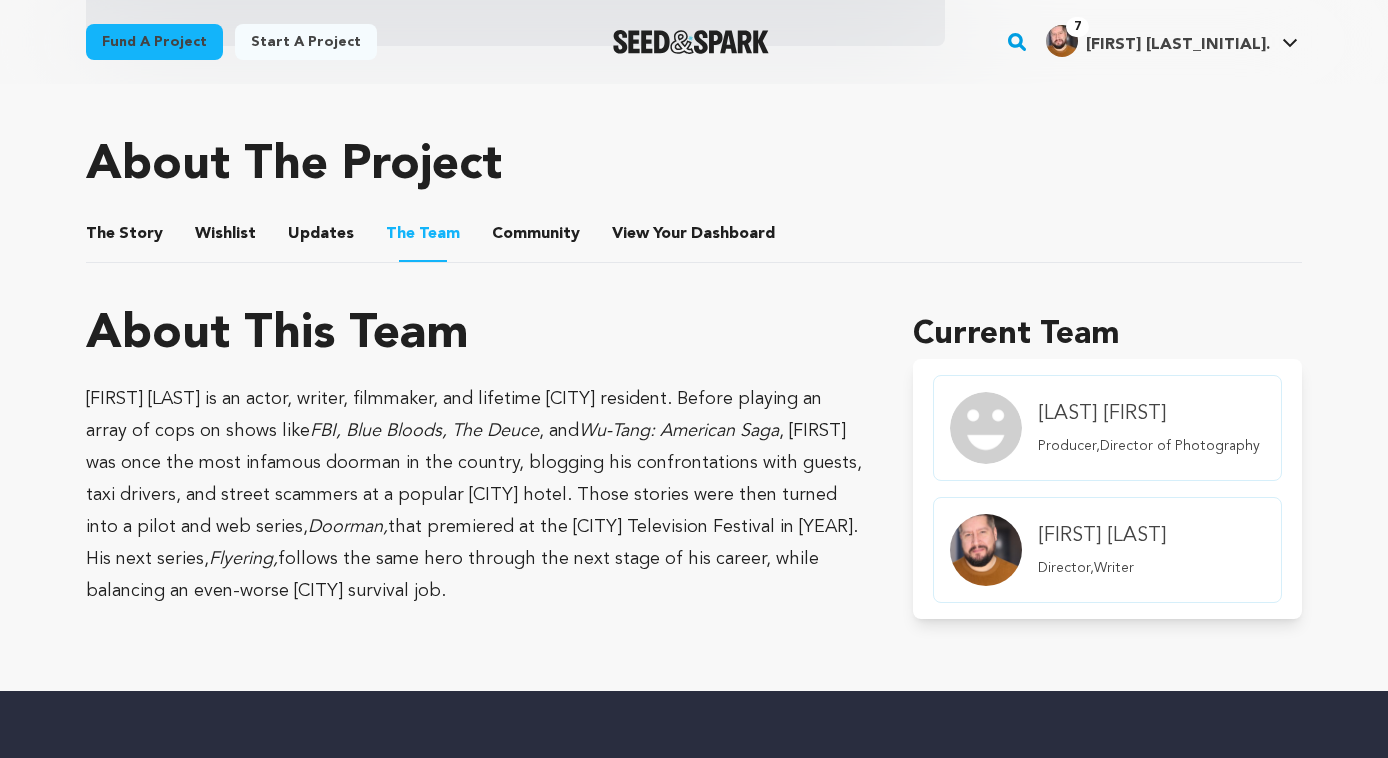 click on "Losani Kevin" at bounding box center (1149, 414) 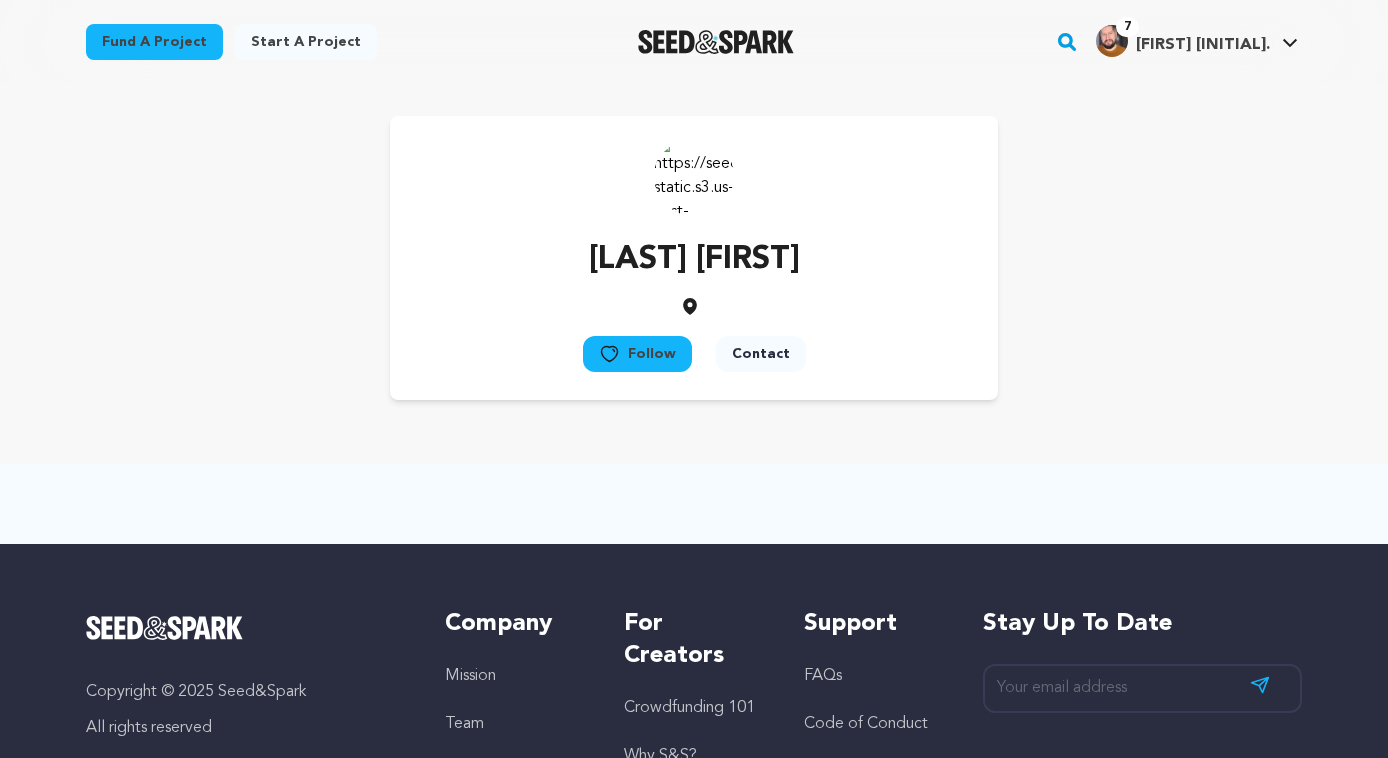 scroll, scrollTop: 0, scrollLeft: 0, axis: both 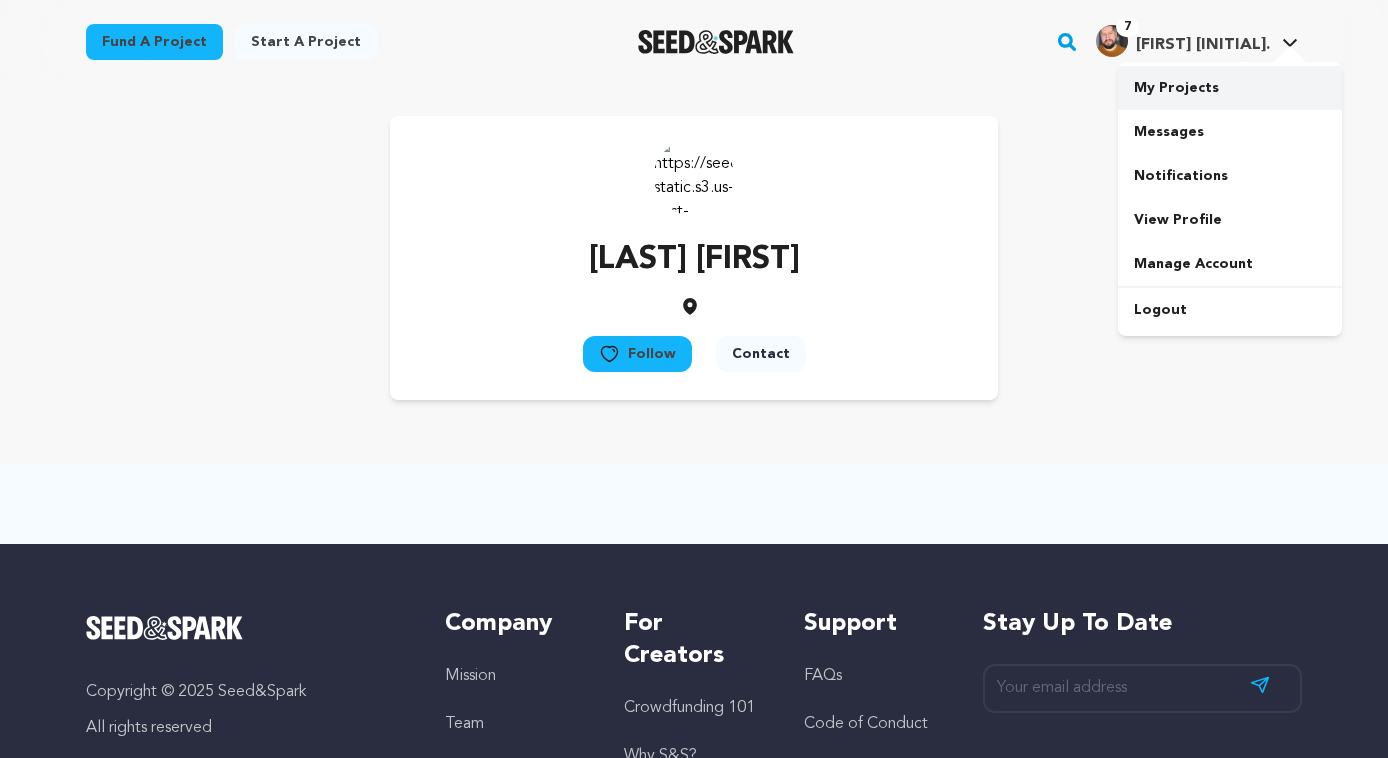click on "My Projects" at bounding box center (1230, 88) 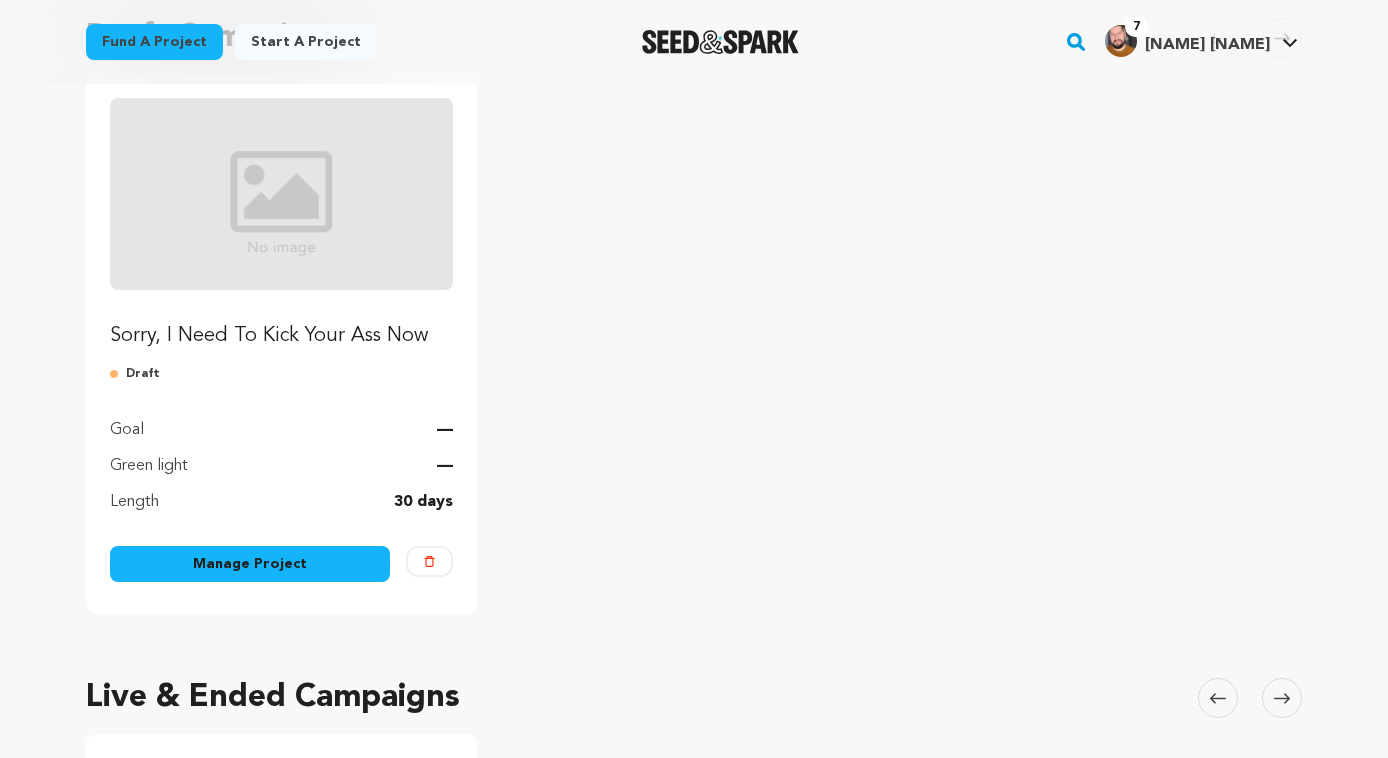 scroll, scrollTop: 218, scrollLeft: 0, axis: vertical 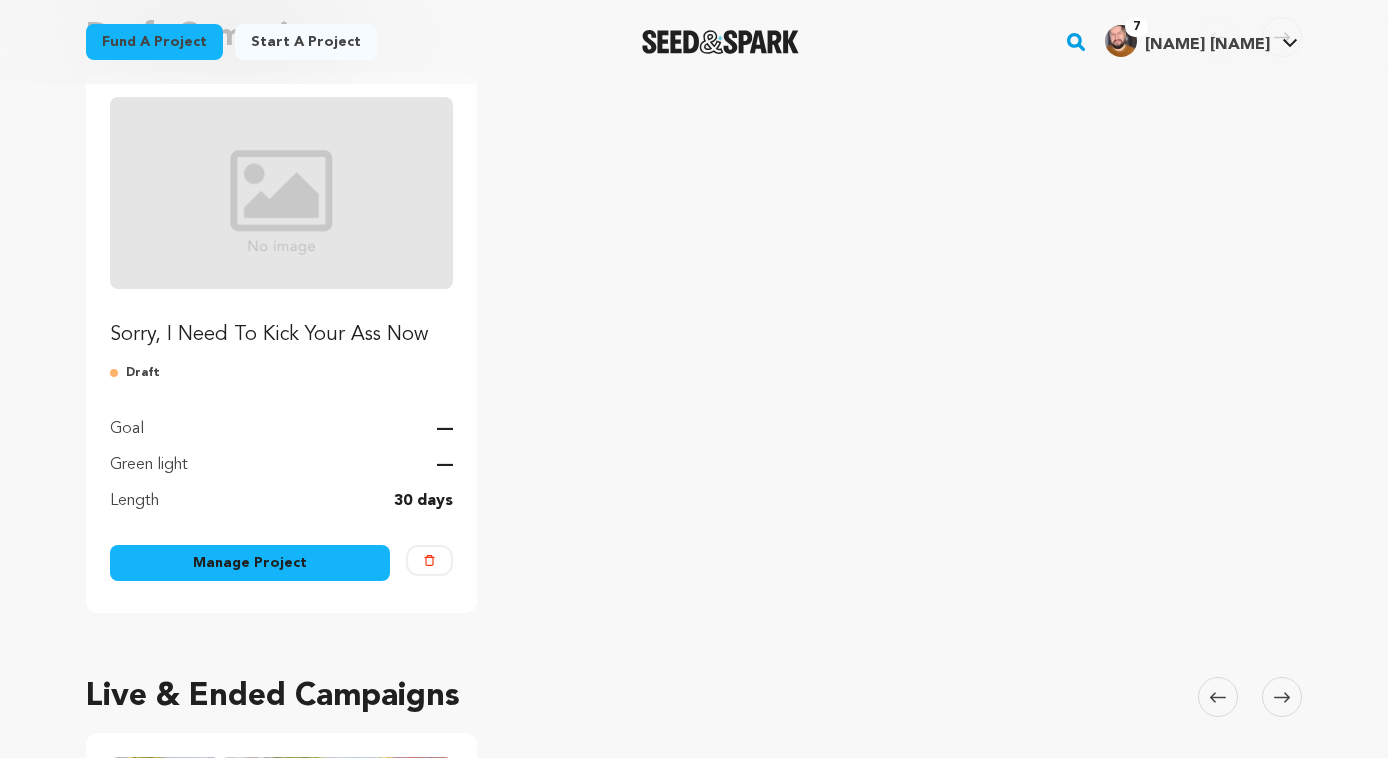 click on "Manage Project" at bounding box center [250, 563] 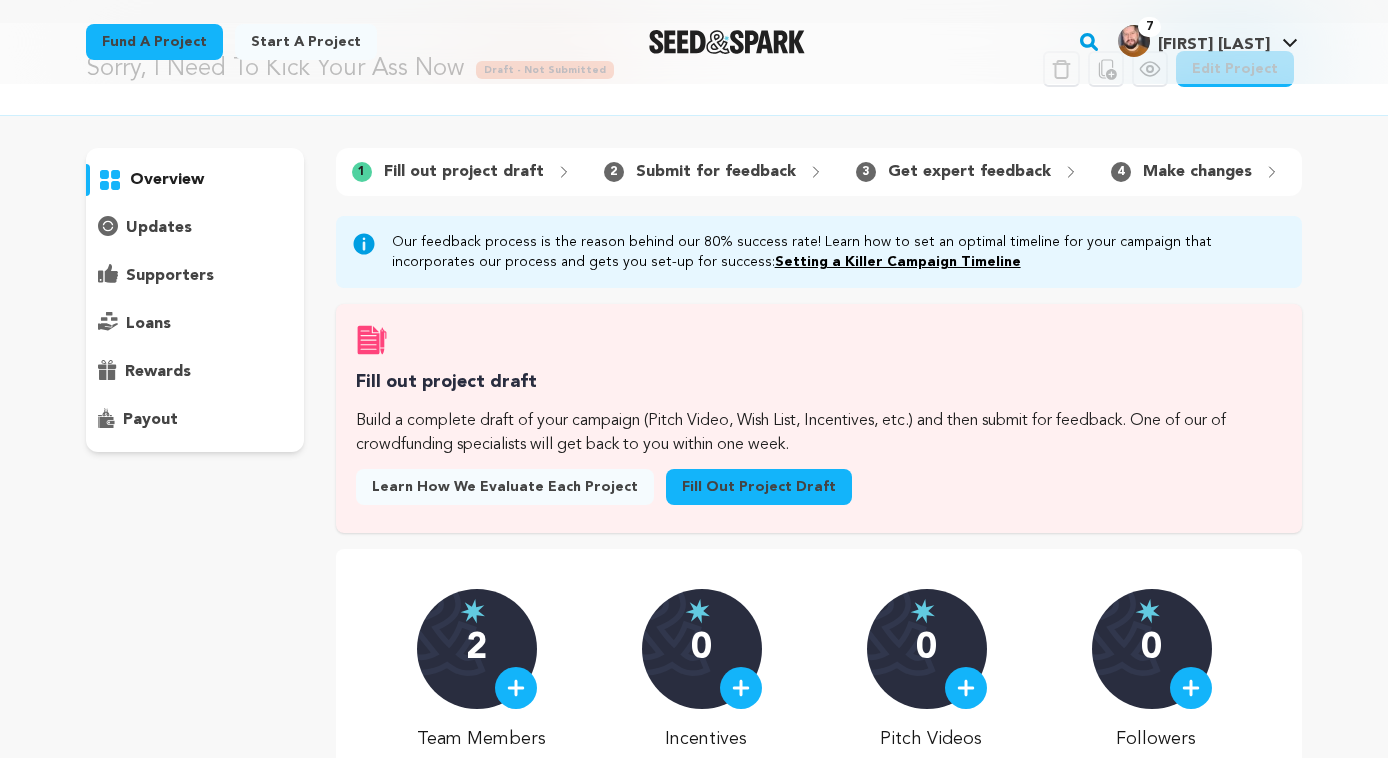 scroll, scrollTop: 576, scrollLeft: 0, axis: vertical 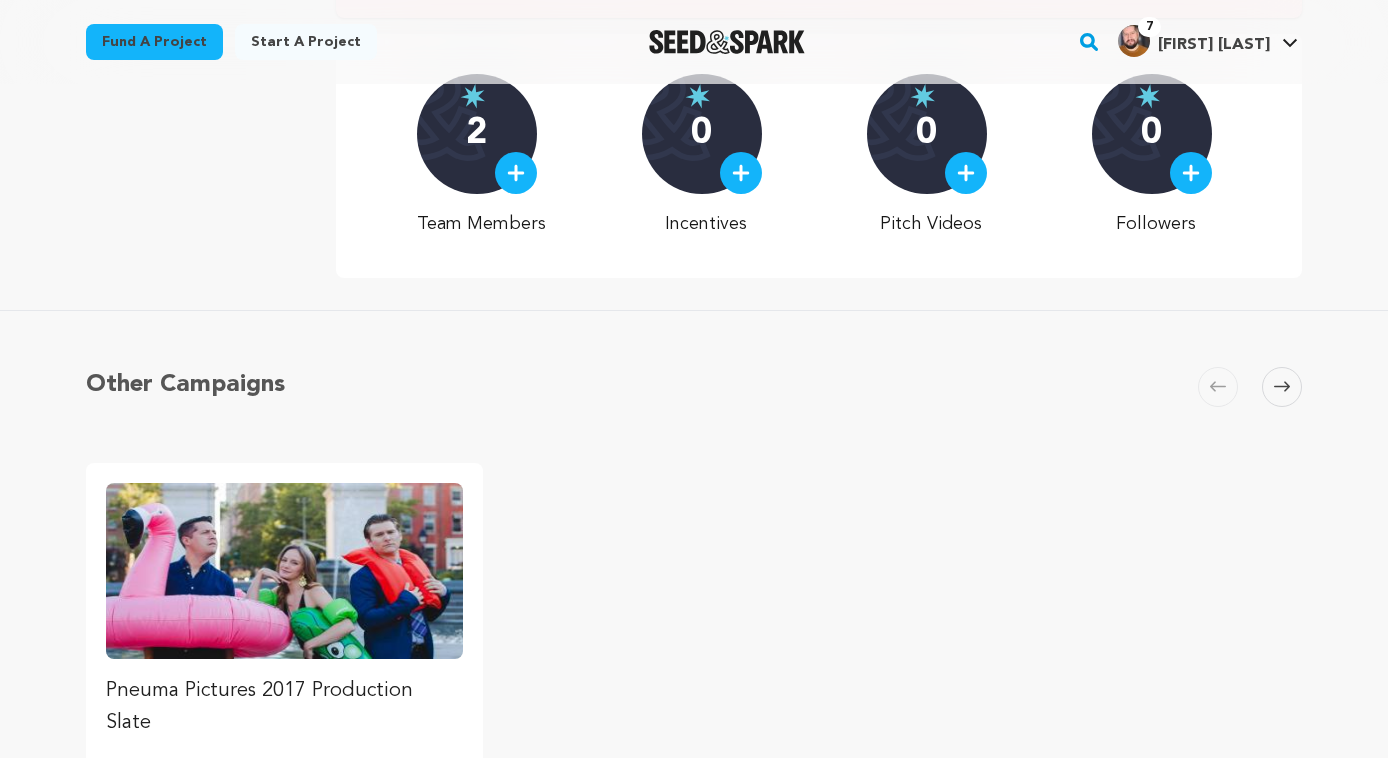 click at bounding box center [516, 173] 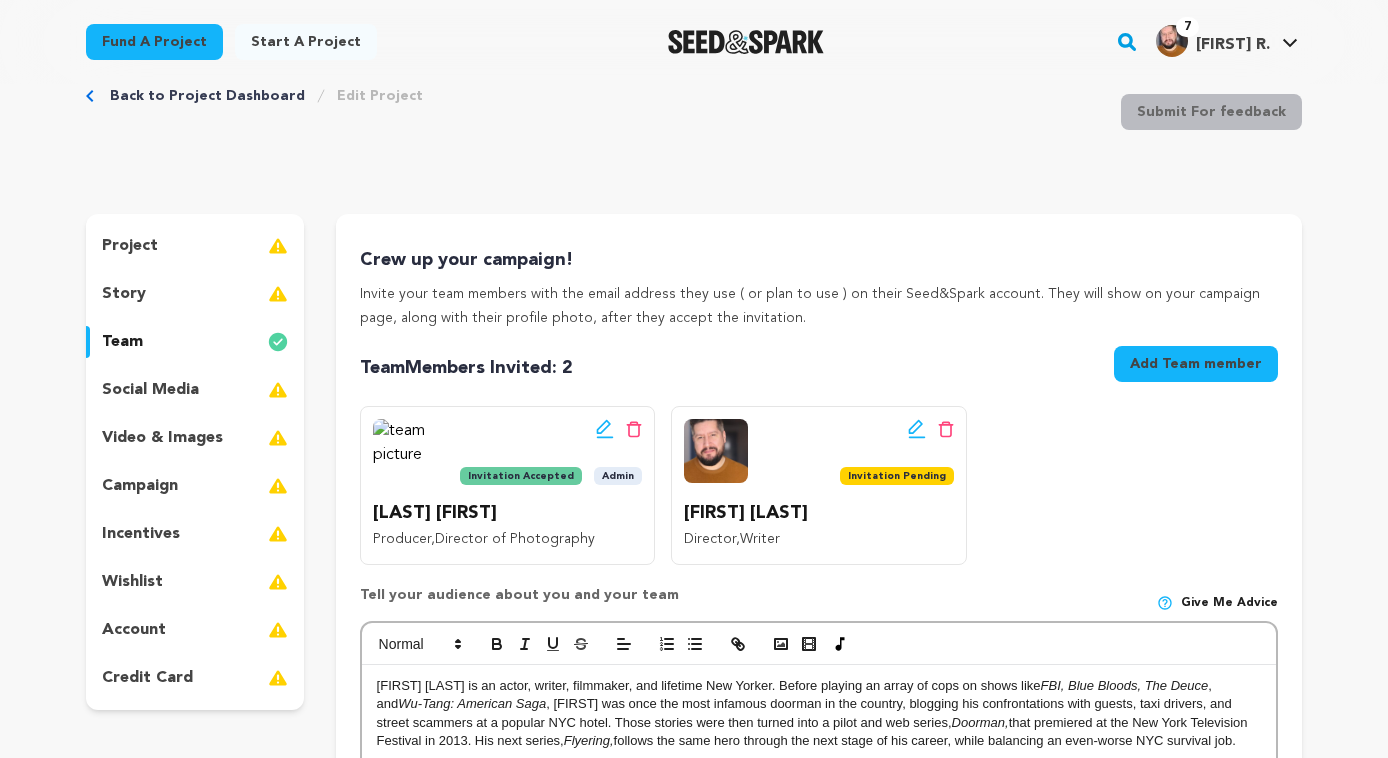 scroll, scrollTop: 51, scrollLeft: 0, axis: vertical 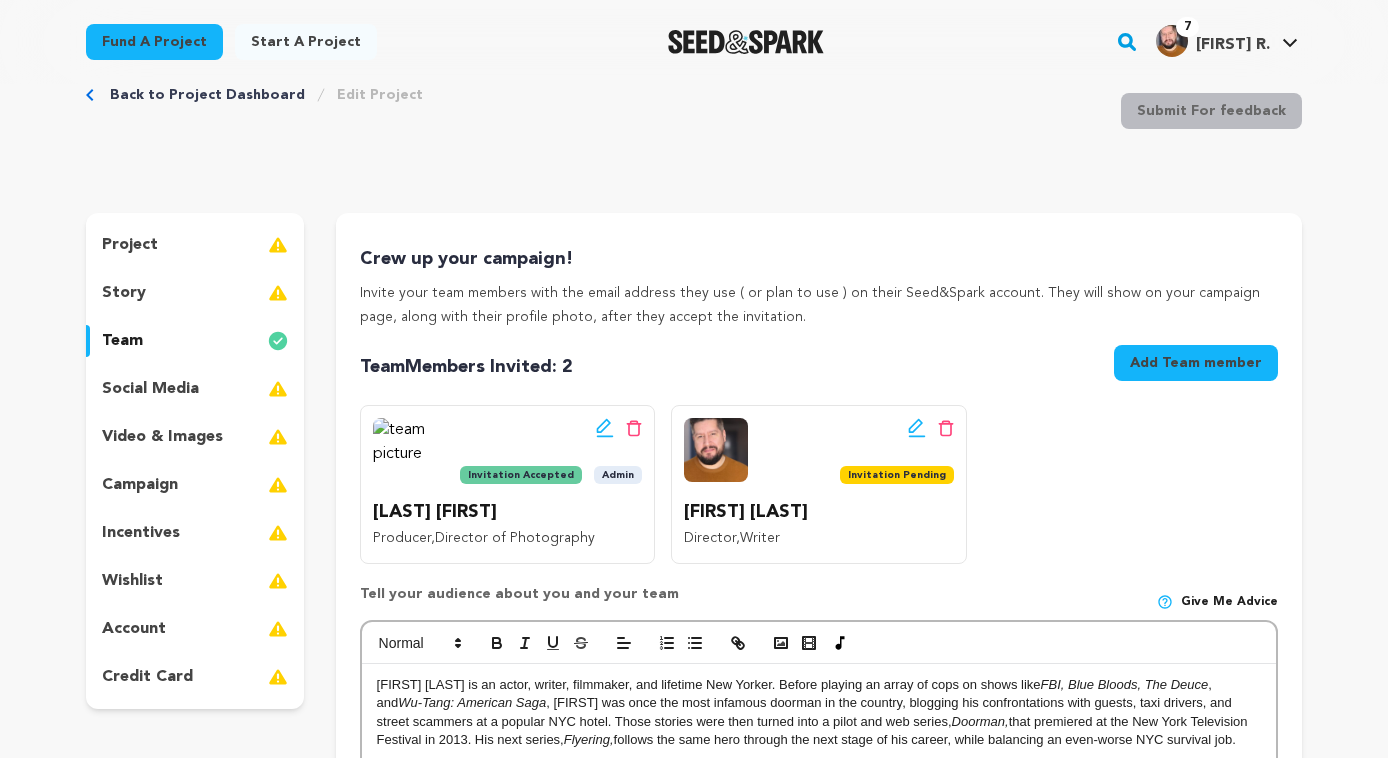 click 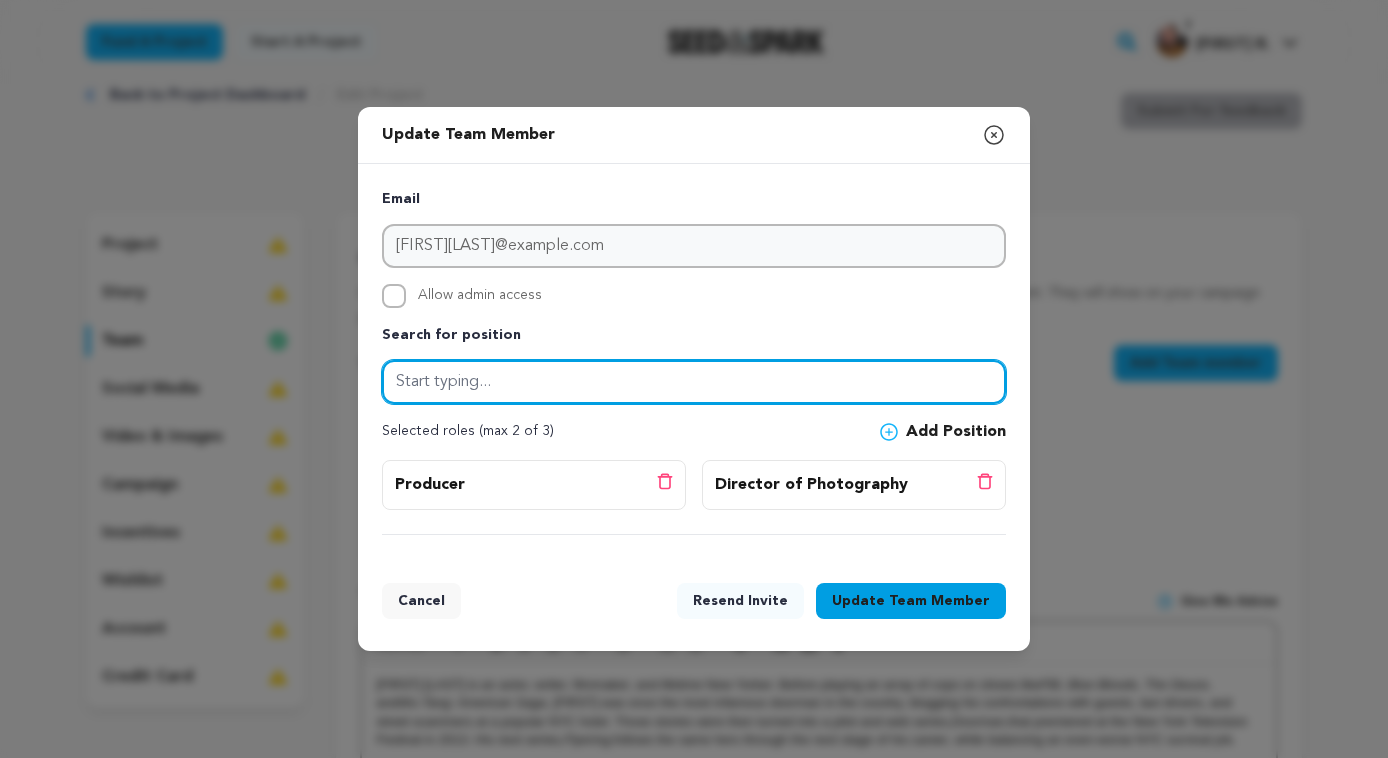 click at bounding box center [694, 382] 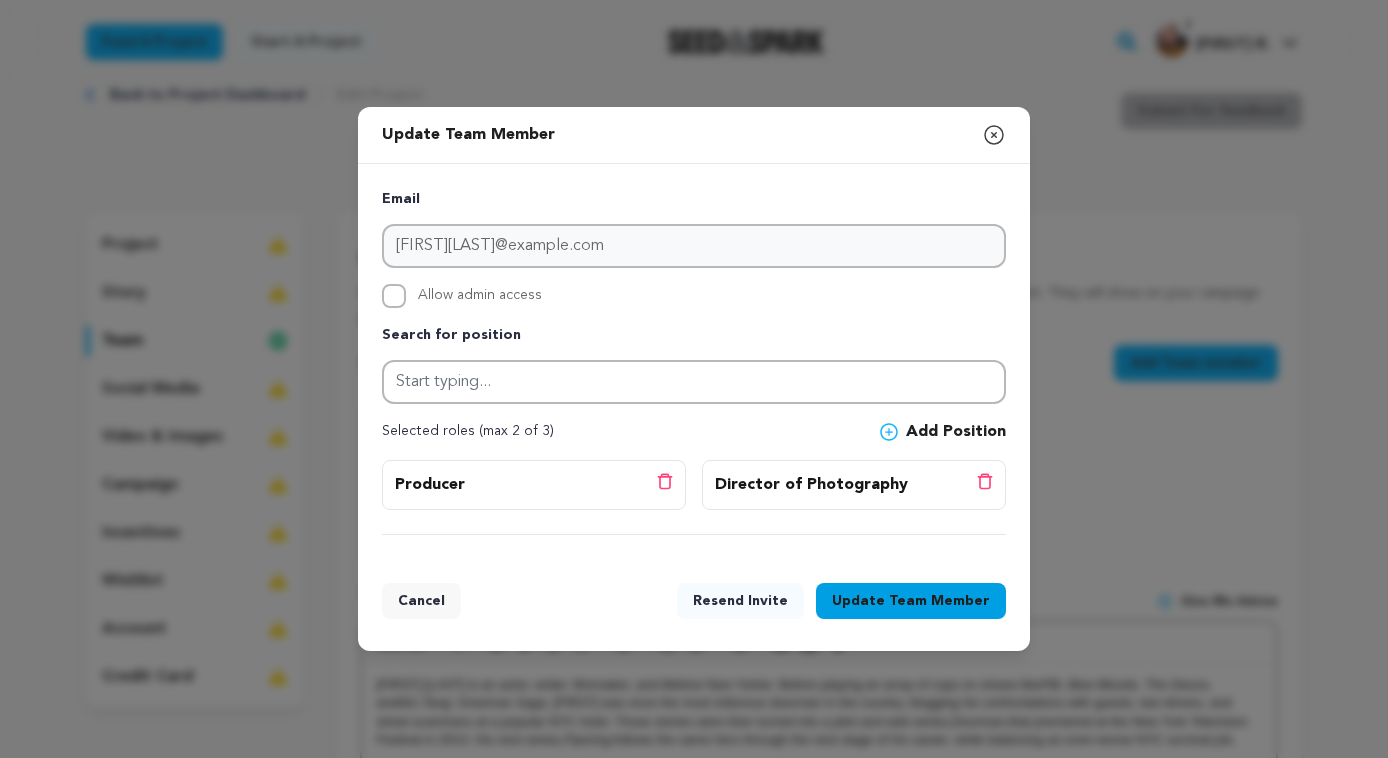 click 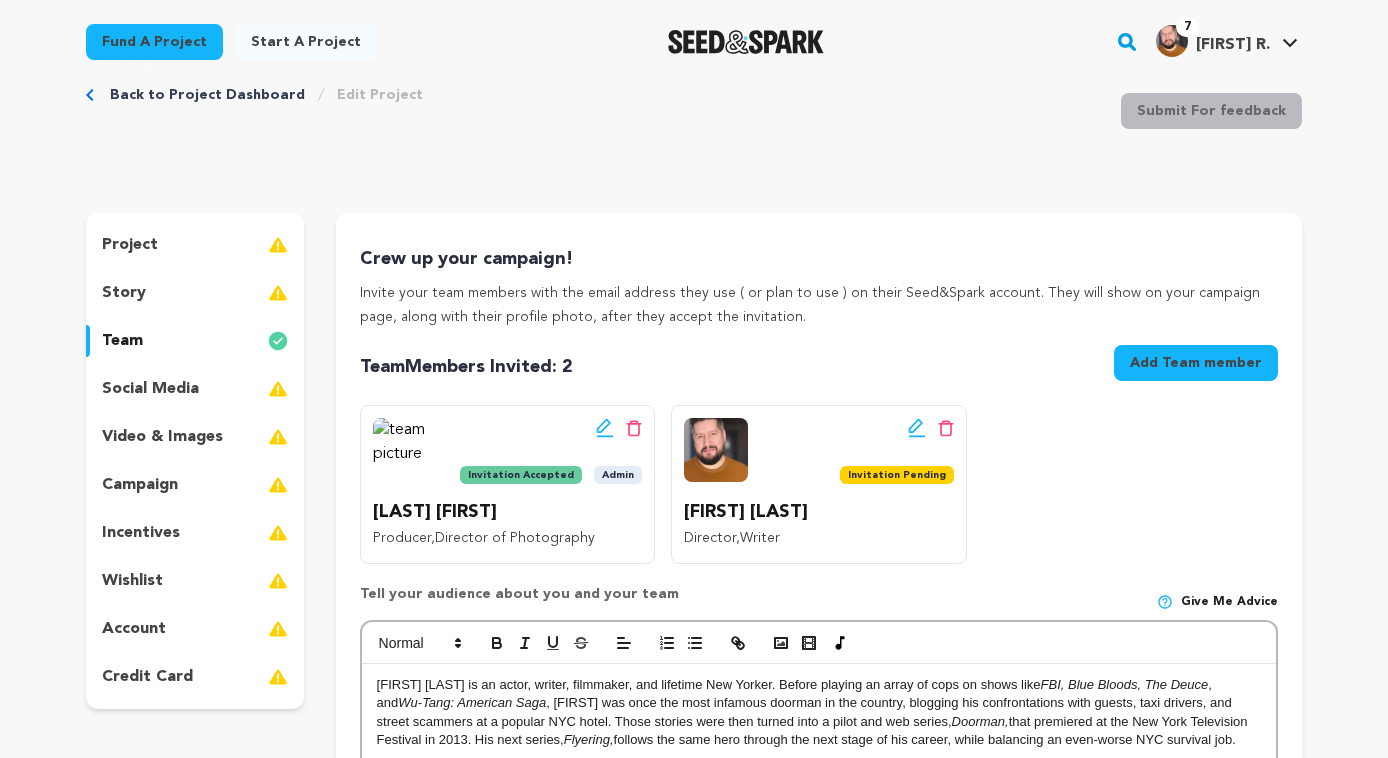 click 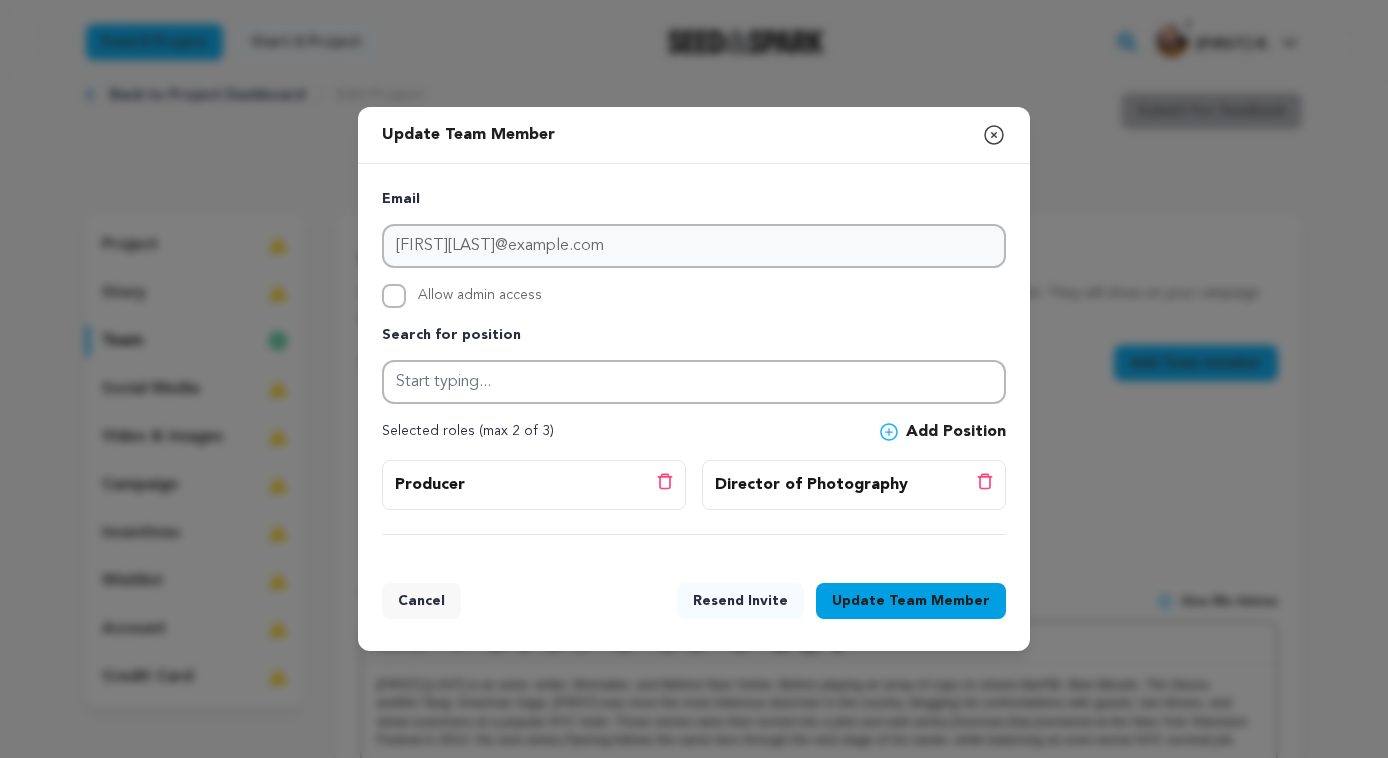 click on "Team Member" at bounding box center (939, 601) 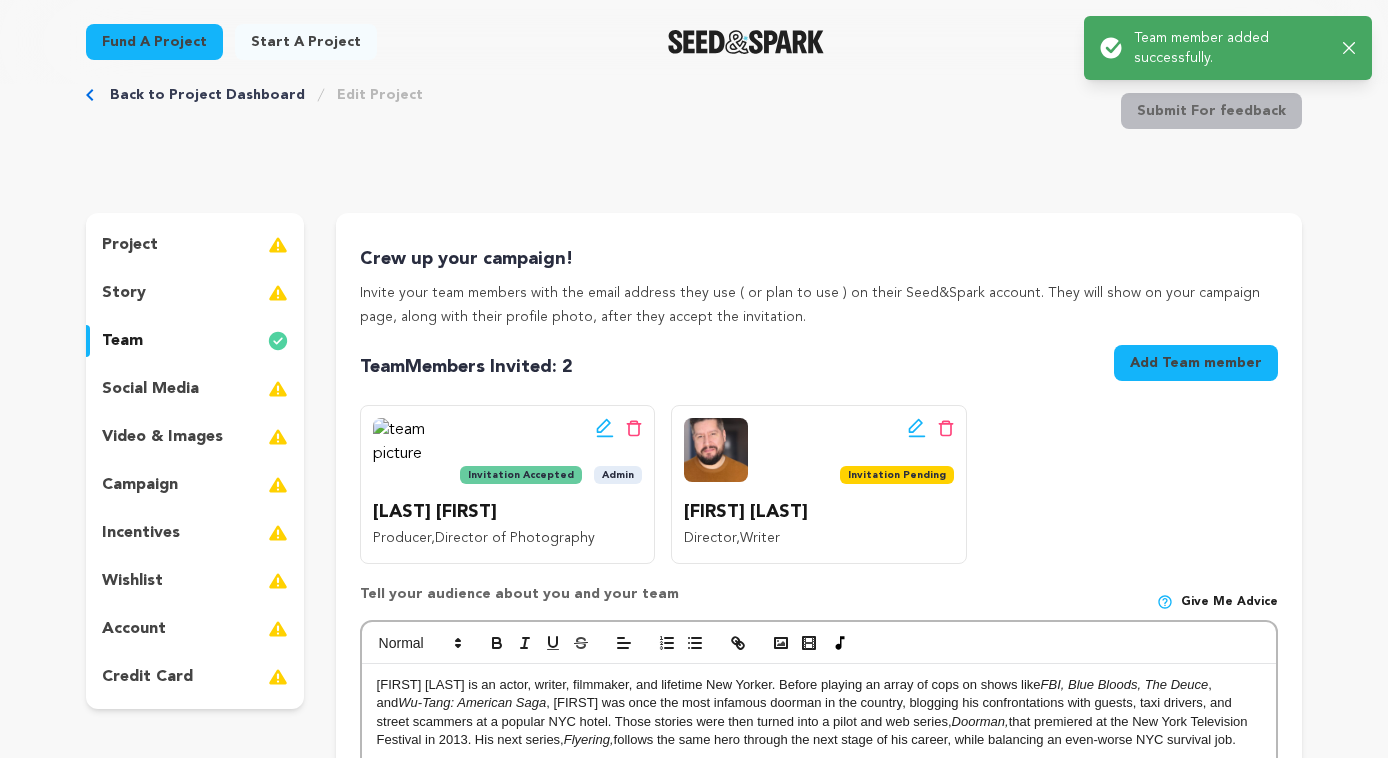 scroll, scrollTop: 0, scrollLeft: 0, axis: both 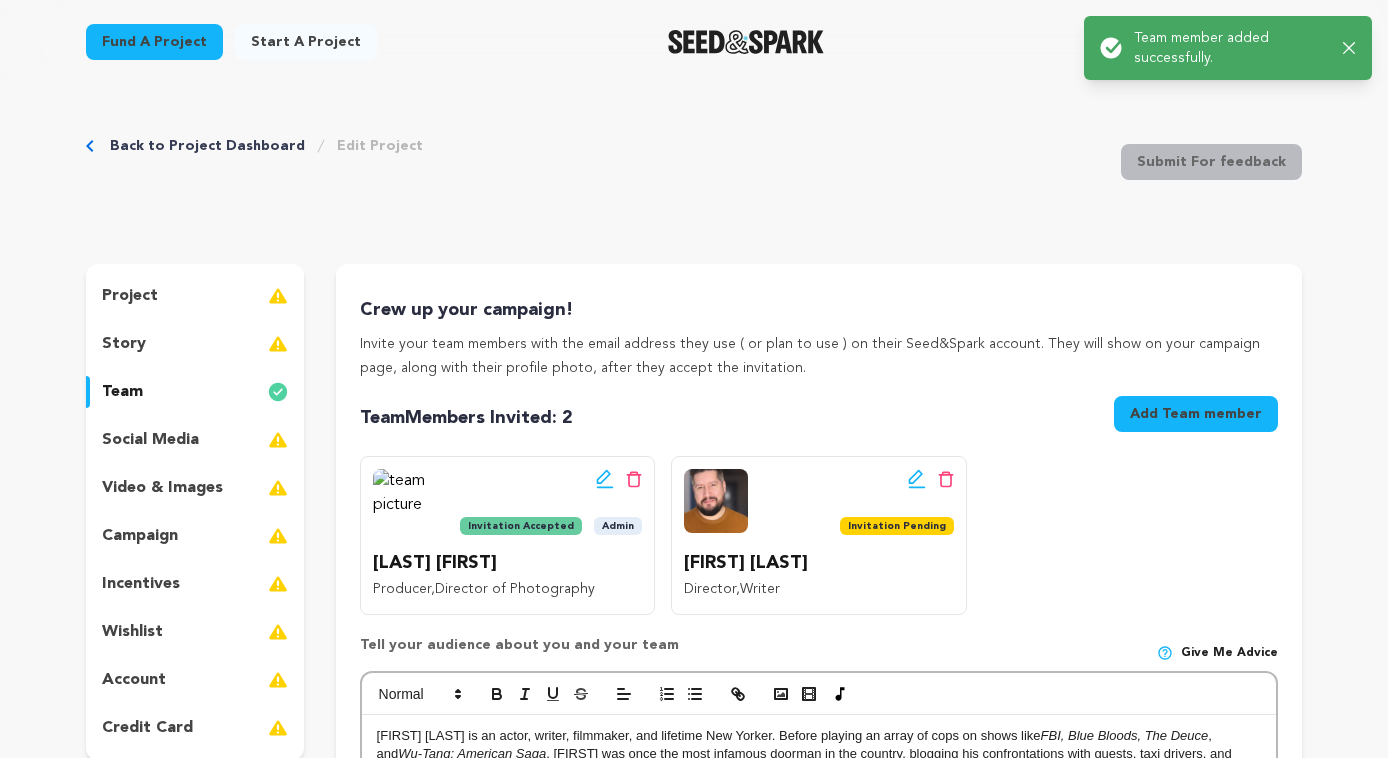 click 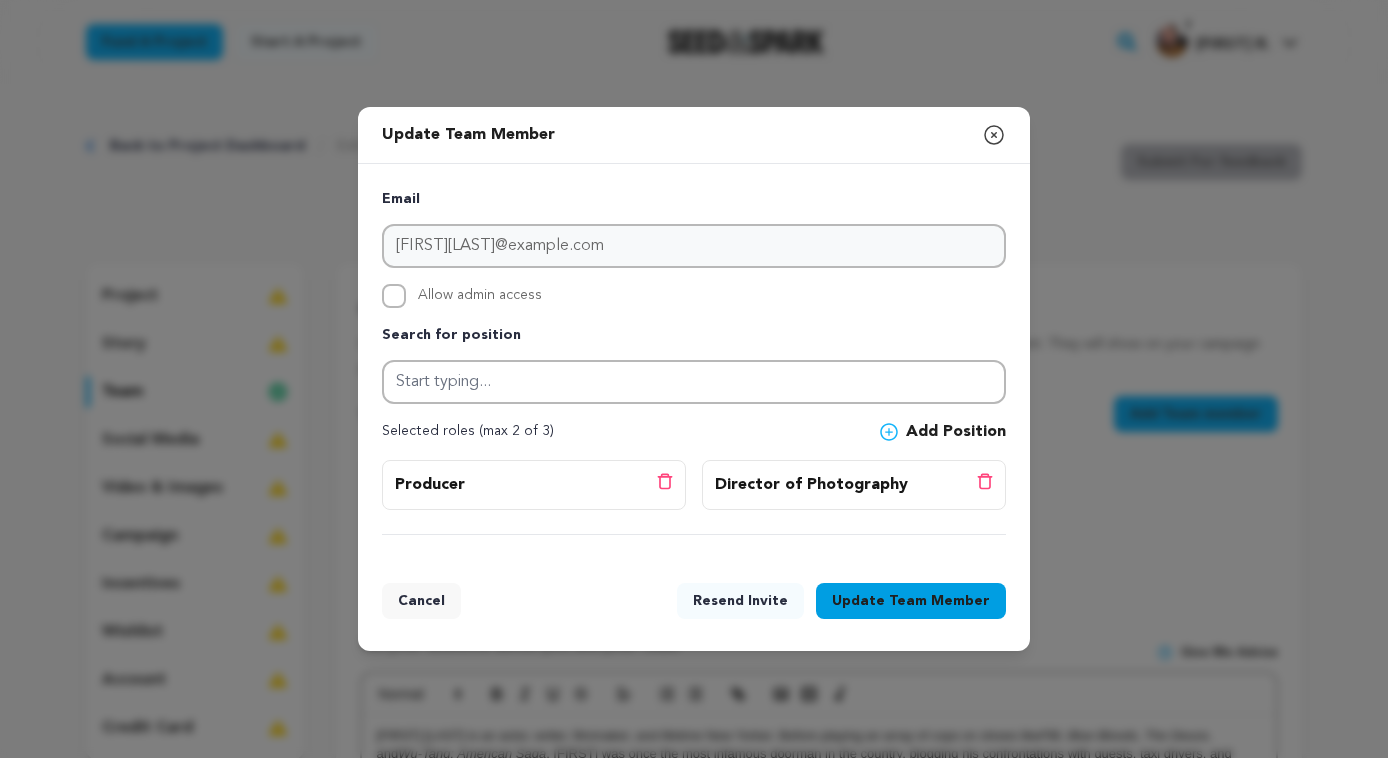 click 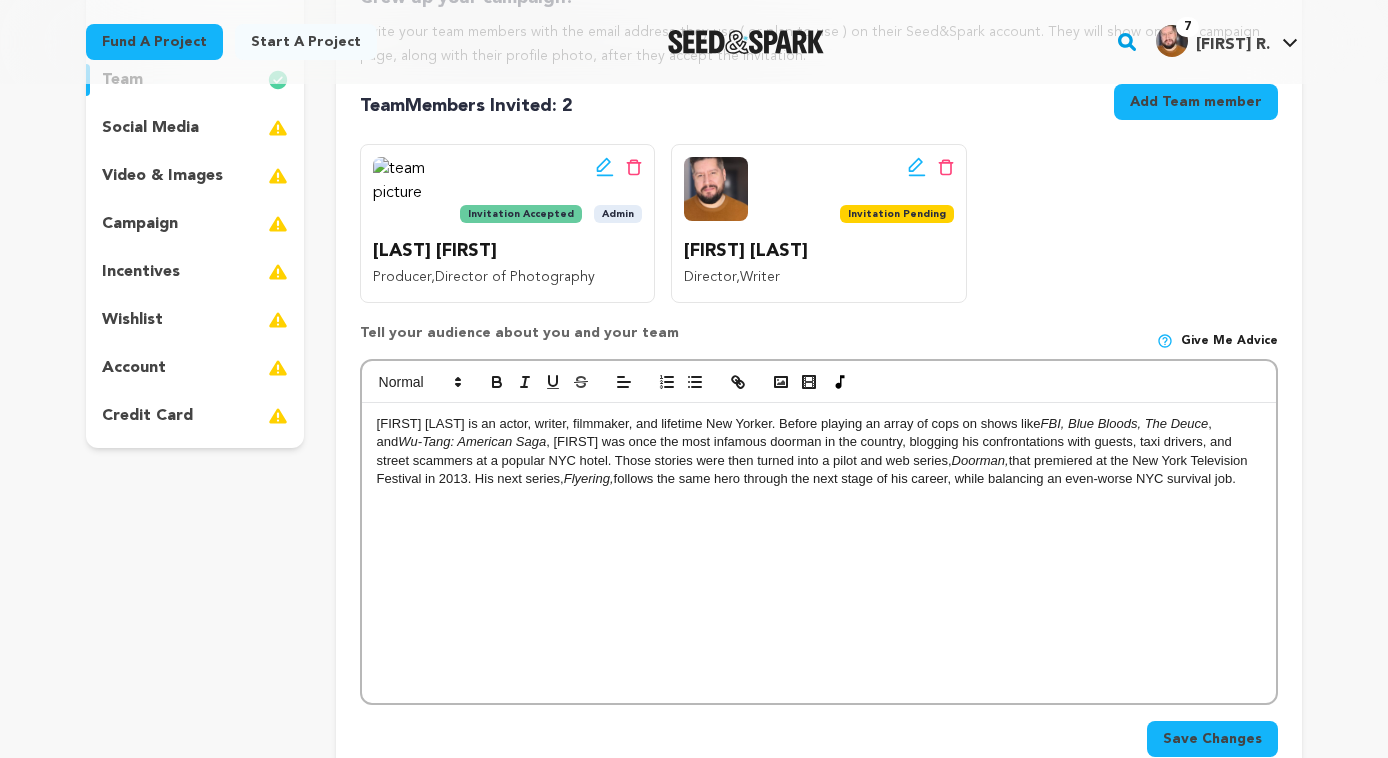 scroll, scrollTop: 378, scrollLeft: 0, axis: vertical 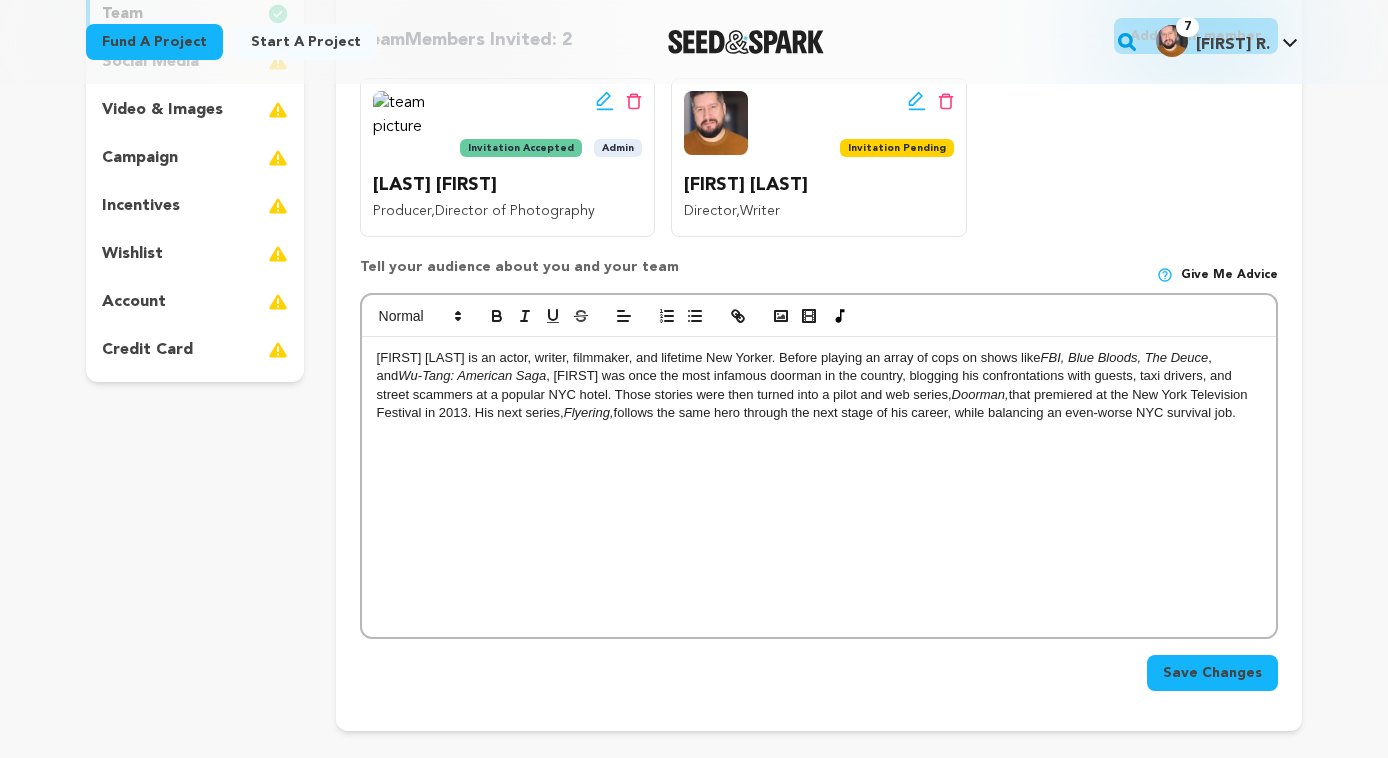 click on "Admin
[LAST] [FIRST]
Producer
,
Director of Photography" at bounding box center (819, 157) 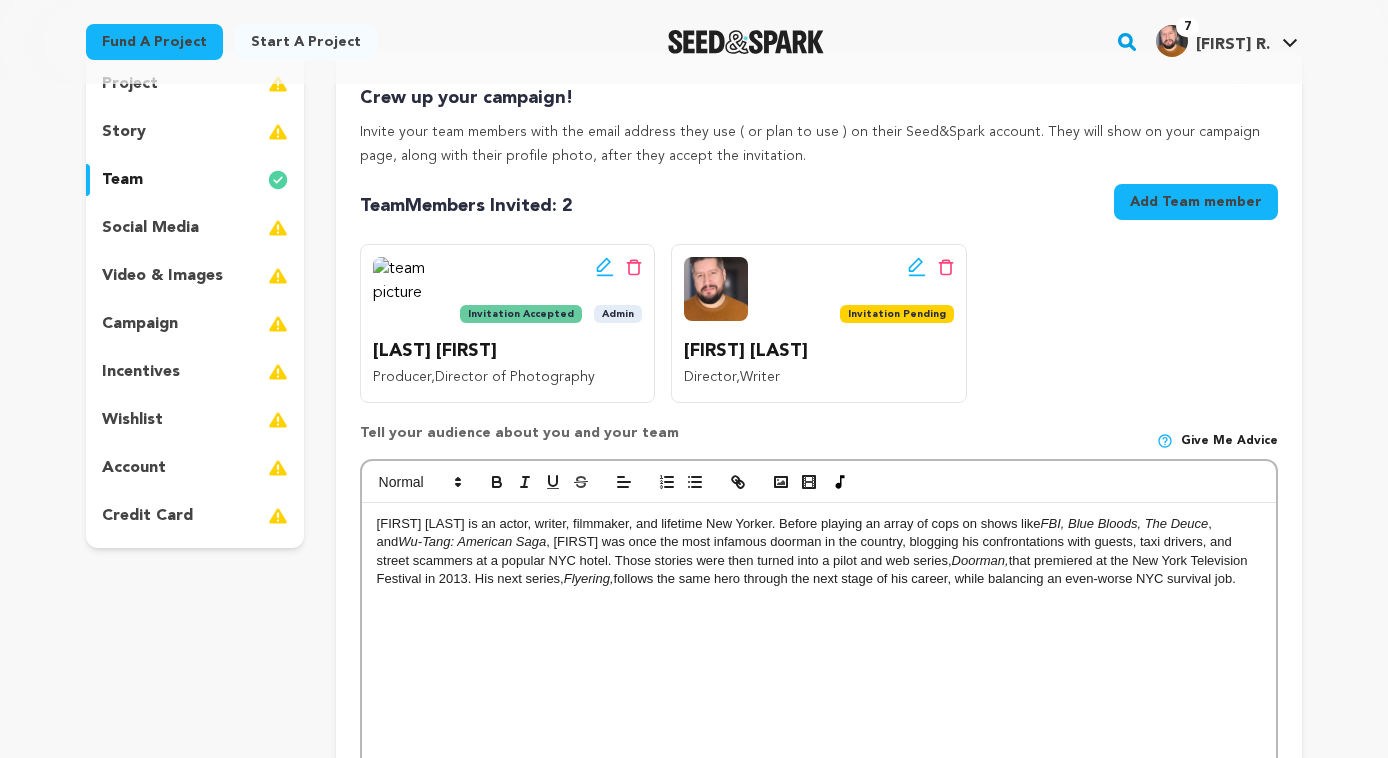 scroll, scrollTop: 147, scrollLeft: 0, axis: vertical 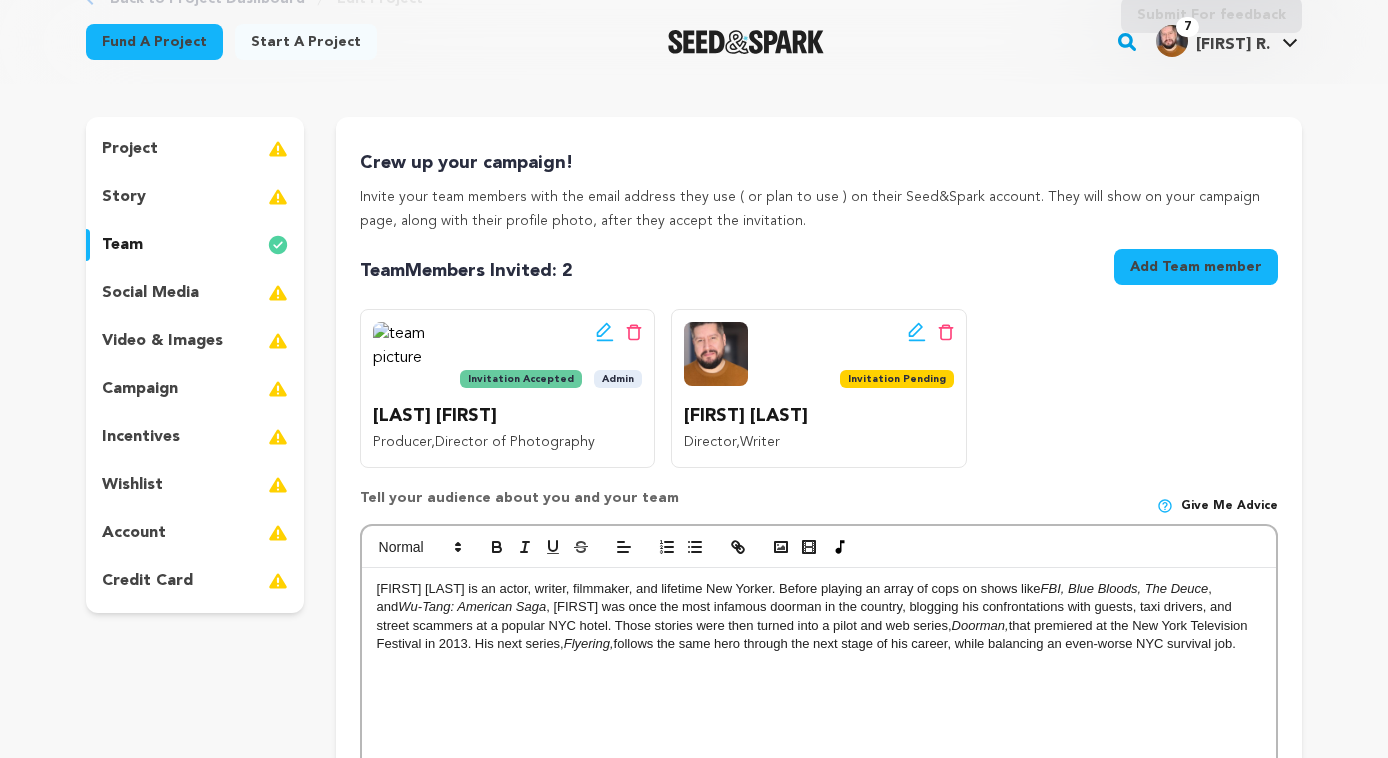 click at bounding box center [278, 293] 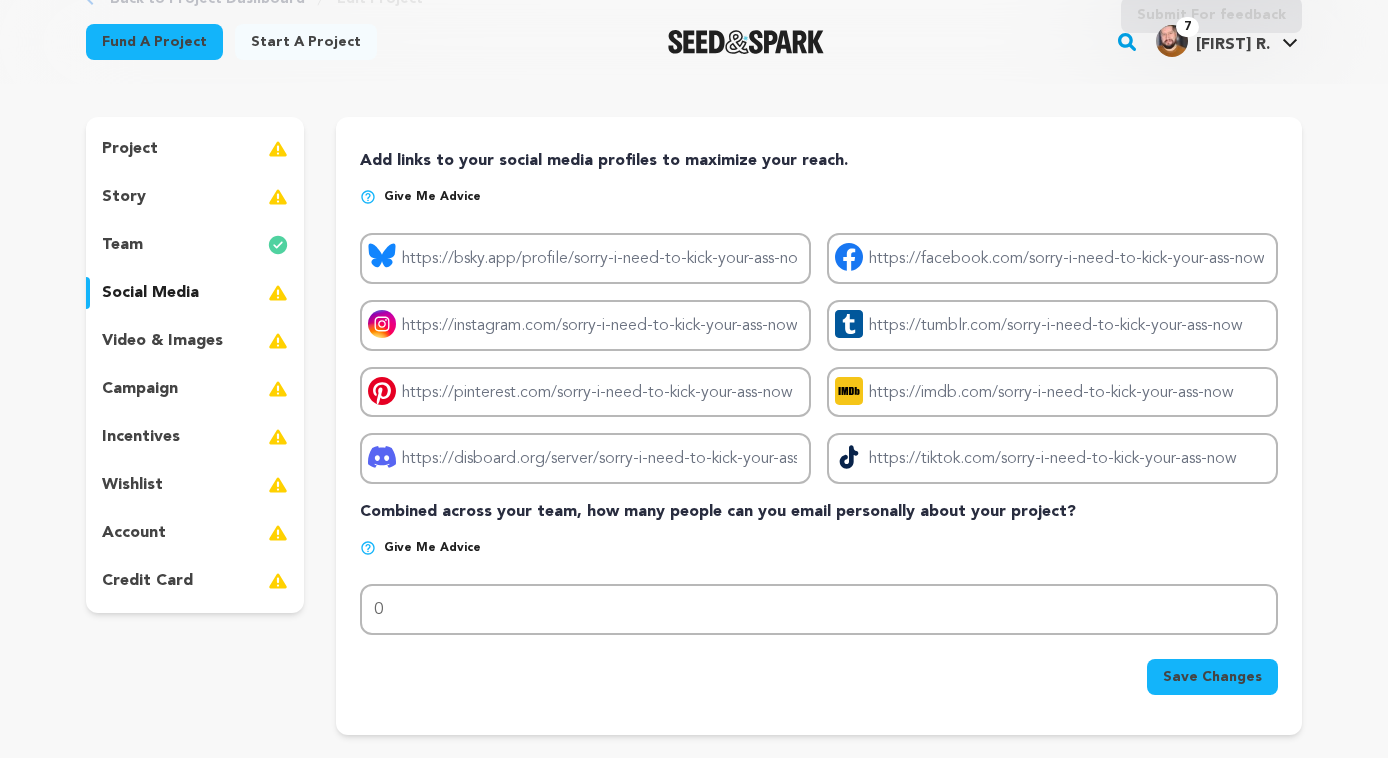 click at bounding box center (278, 149) 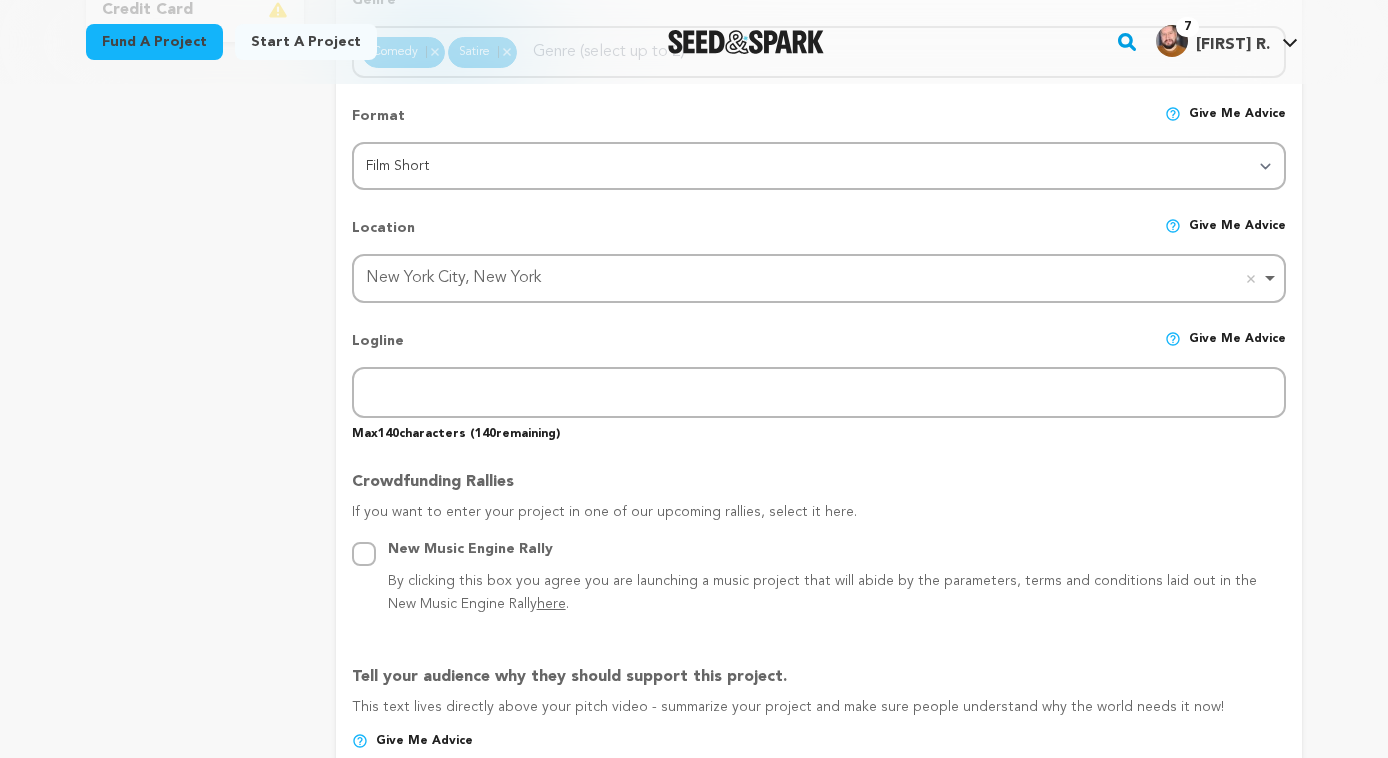 scroll, scrollTop: 716, scrollLeft: 0, axis: vertical 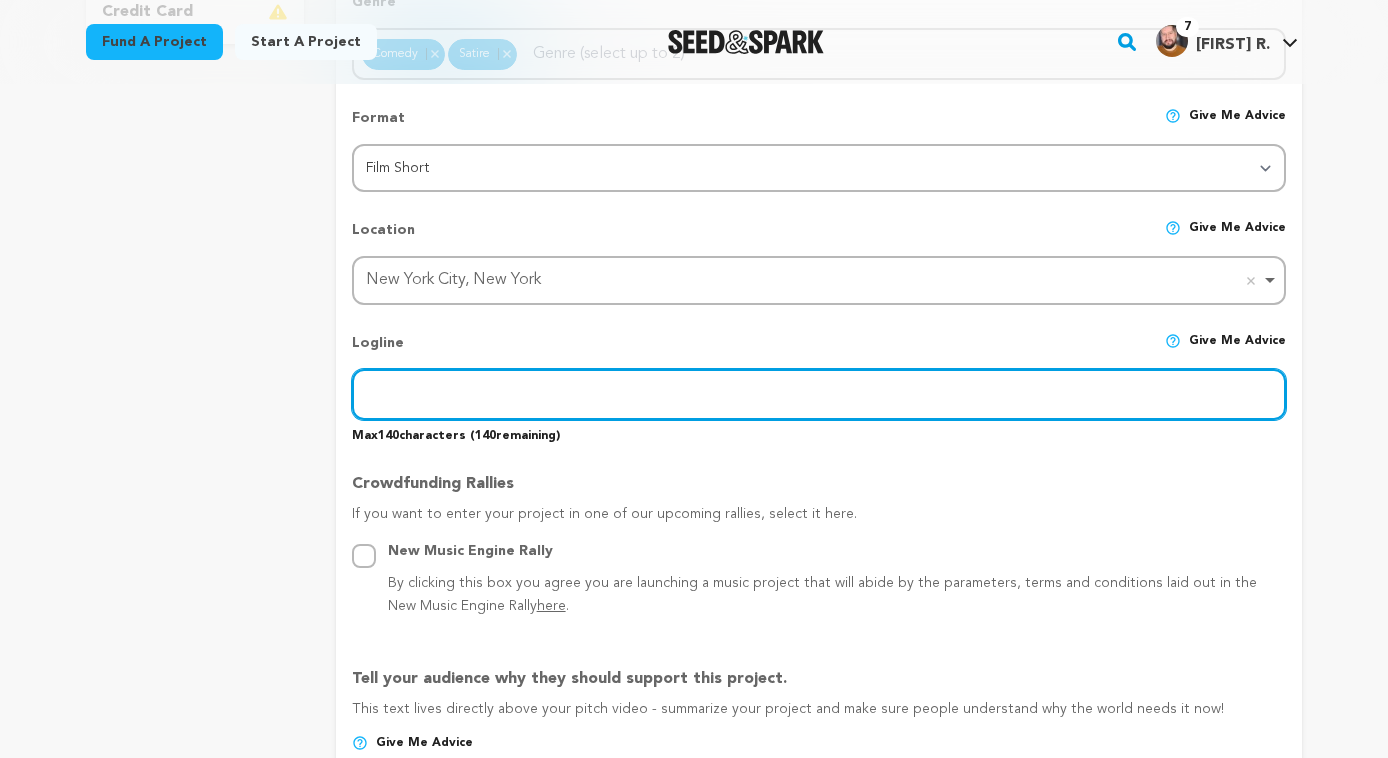 click at bounding box center [819, 394] 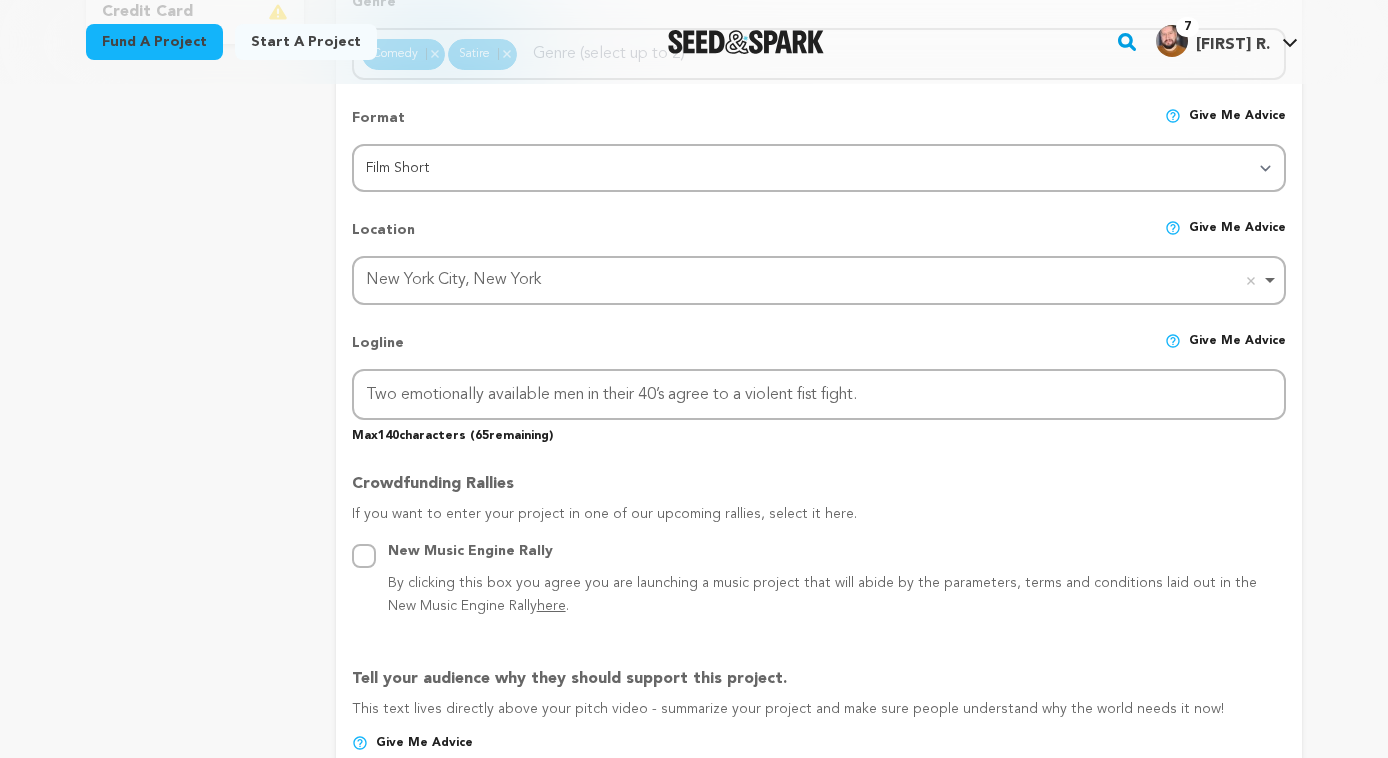 click on "Project Title
Project Name
Sorry, I Need To Kick Your Ass Now
Project URL
Give me advice
Project URL
sorry-i-need-to-kick-your-ass-now
seedandspark.com/fund/sorry-i-need-to-kick-your-ass-now
Private Preview Link
(Copy Link)
Copy private preview link
Give me advice" at bounding box center [819, 707] 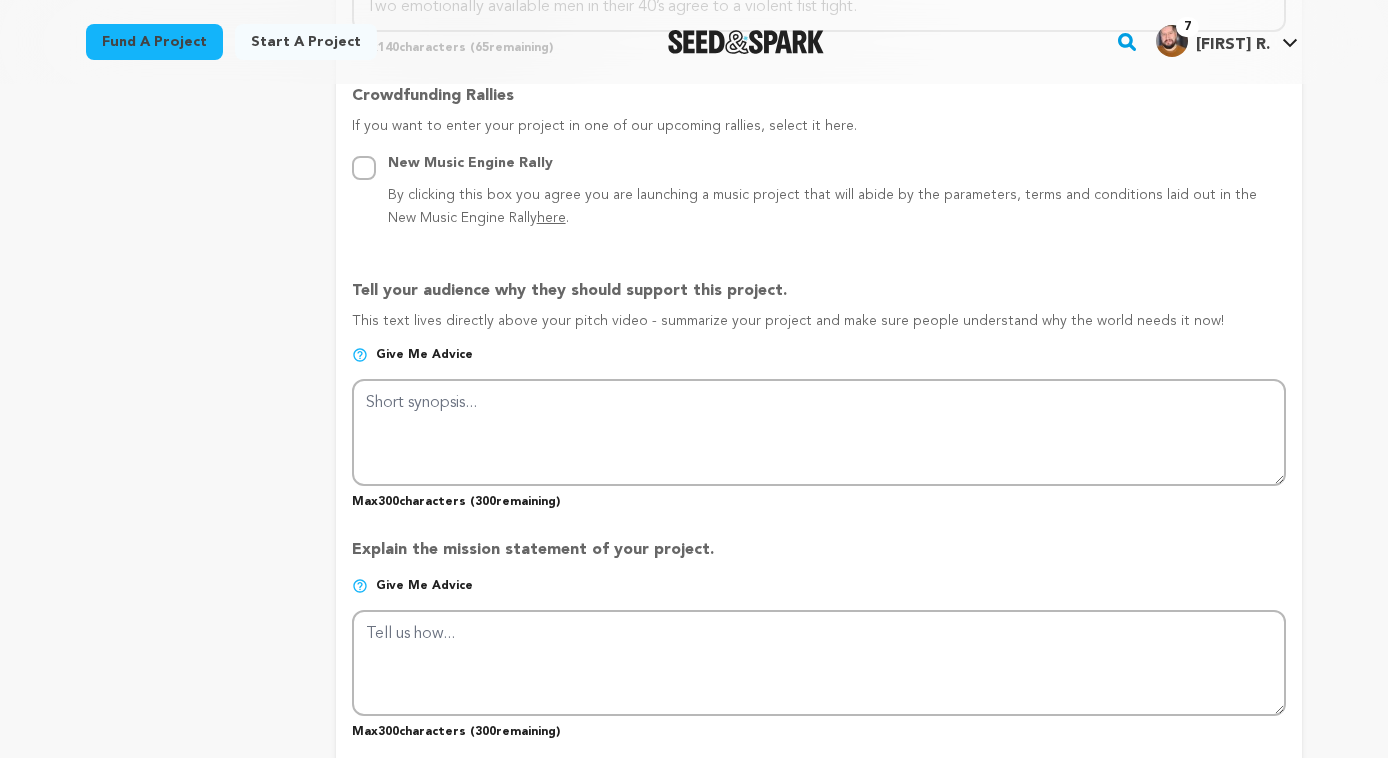 scroll, scrollTop: 1123, scrollLeft: 0, axis: vertical 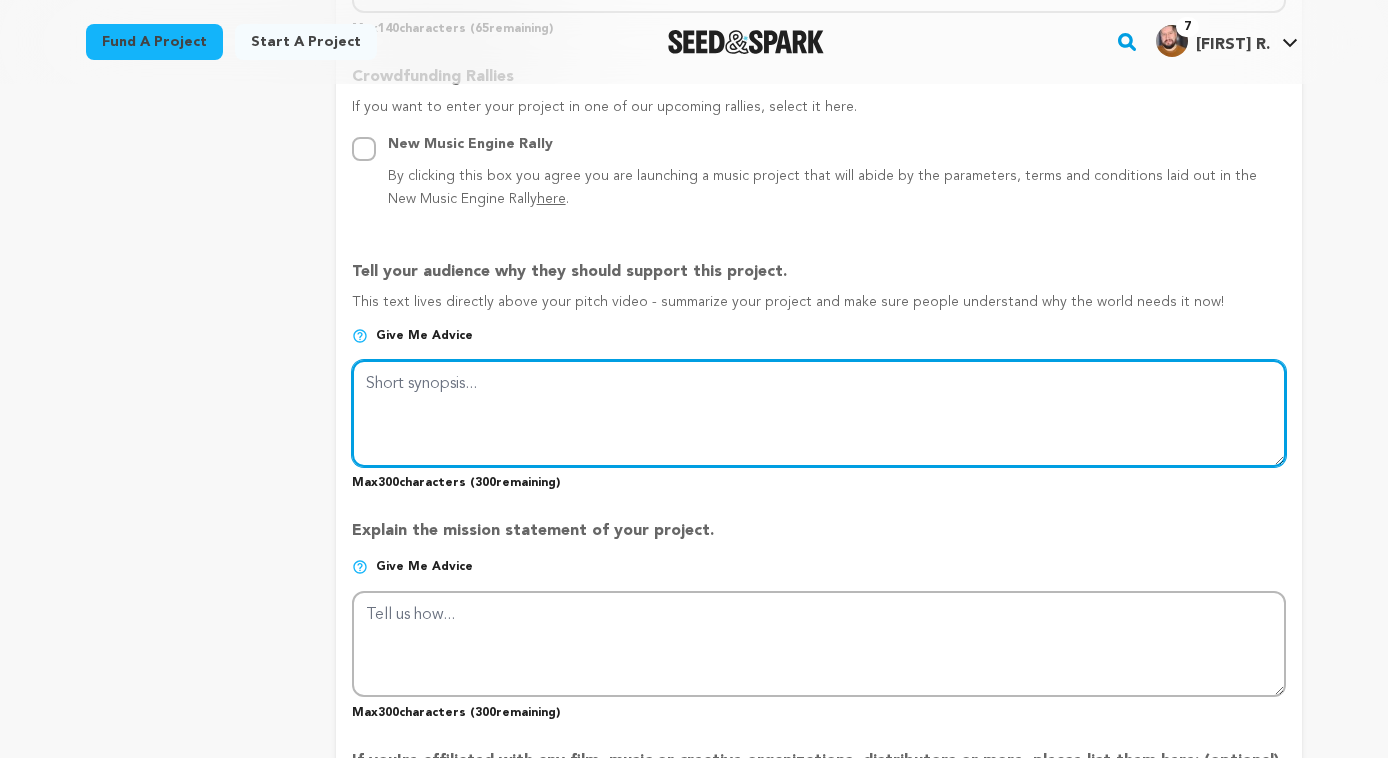 click at bounding box center (819, 413) 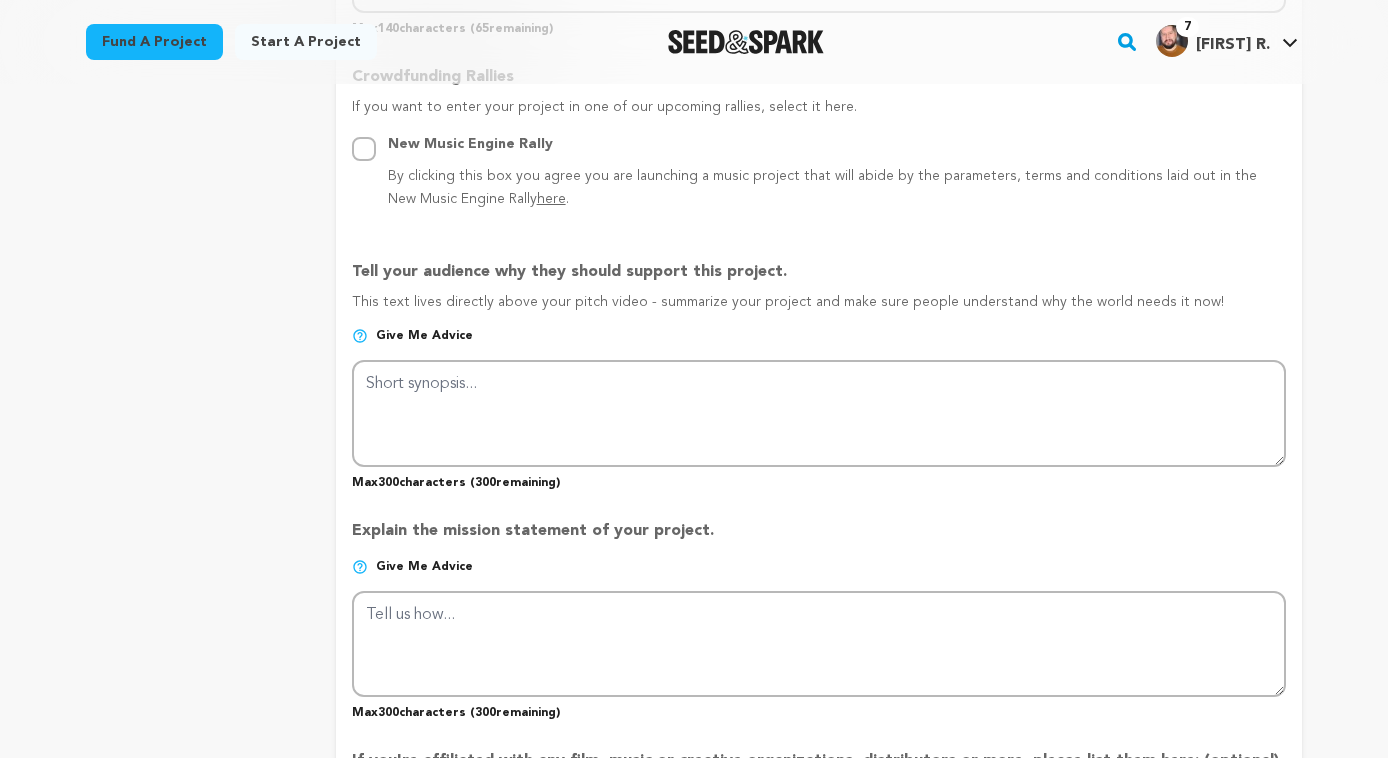 click at bounding box center [360, 336] 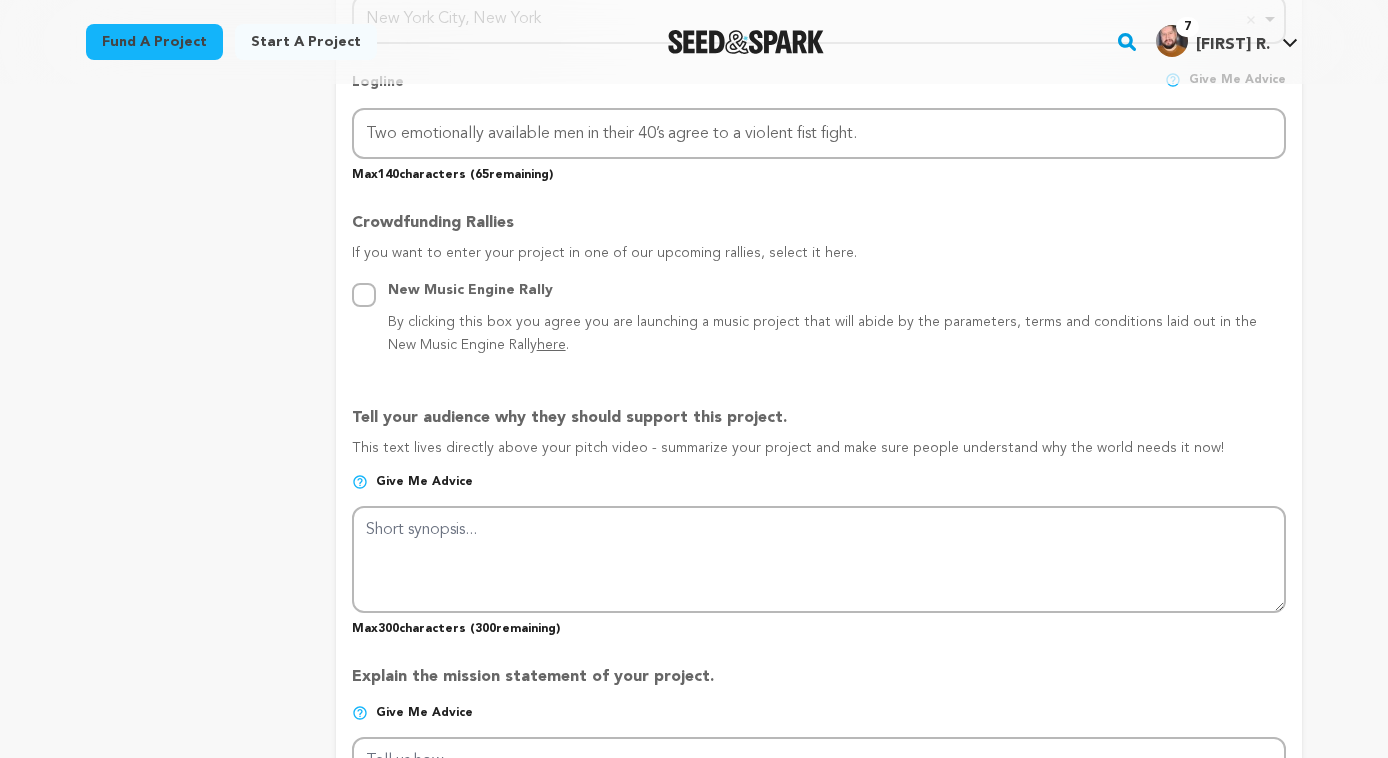 scroll, scrollTop: 1171, scrollLeft: 0, axis: vertical 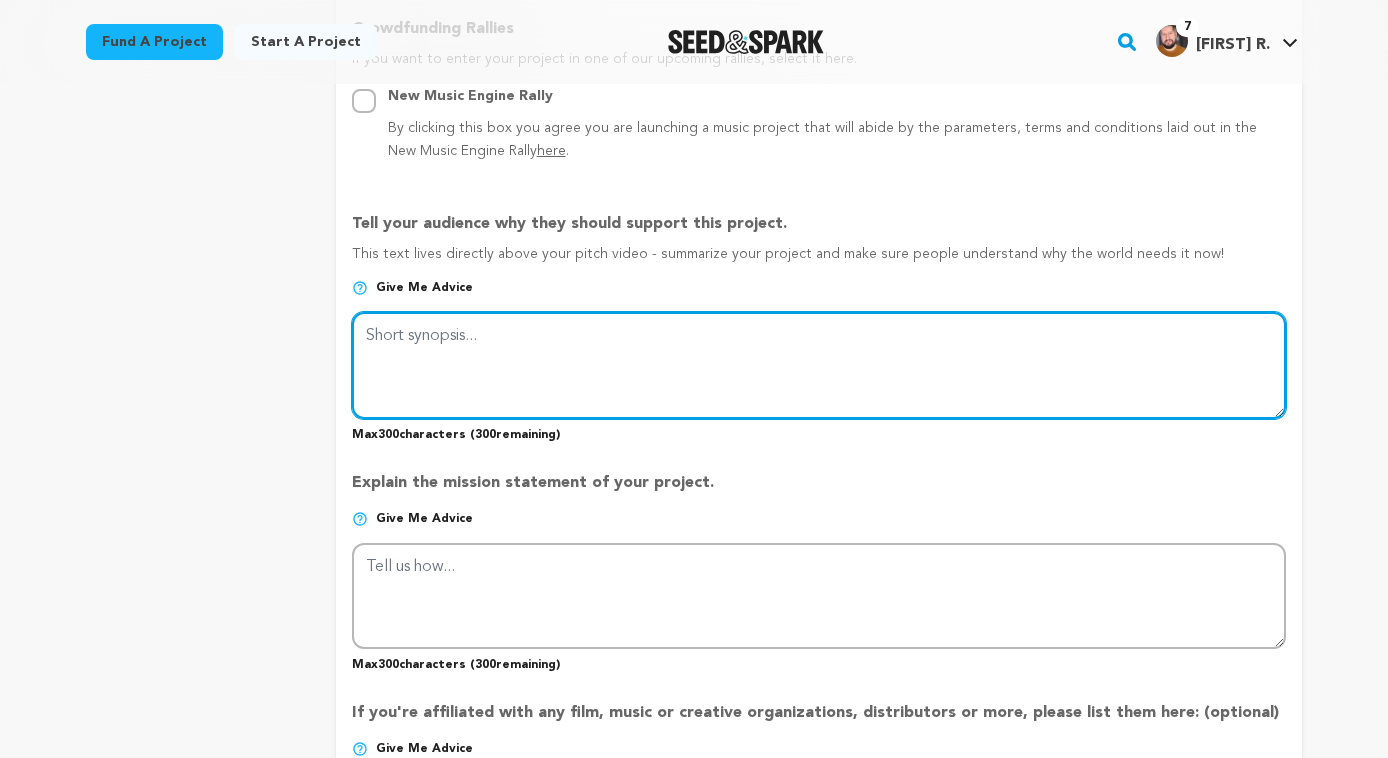 click at bounding box center [819, 365] 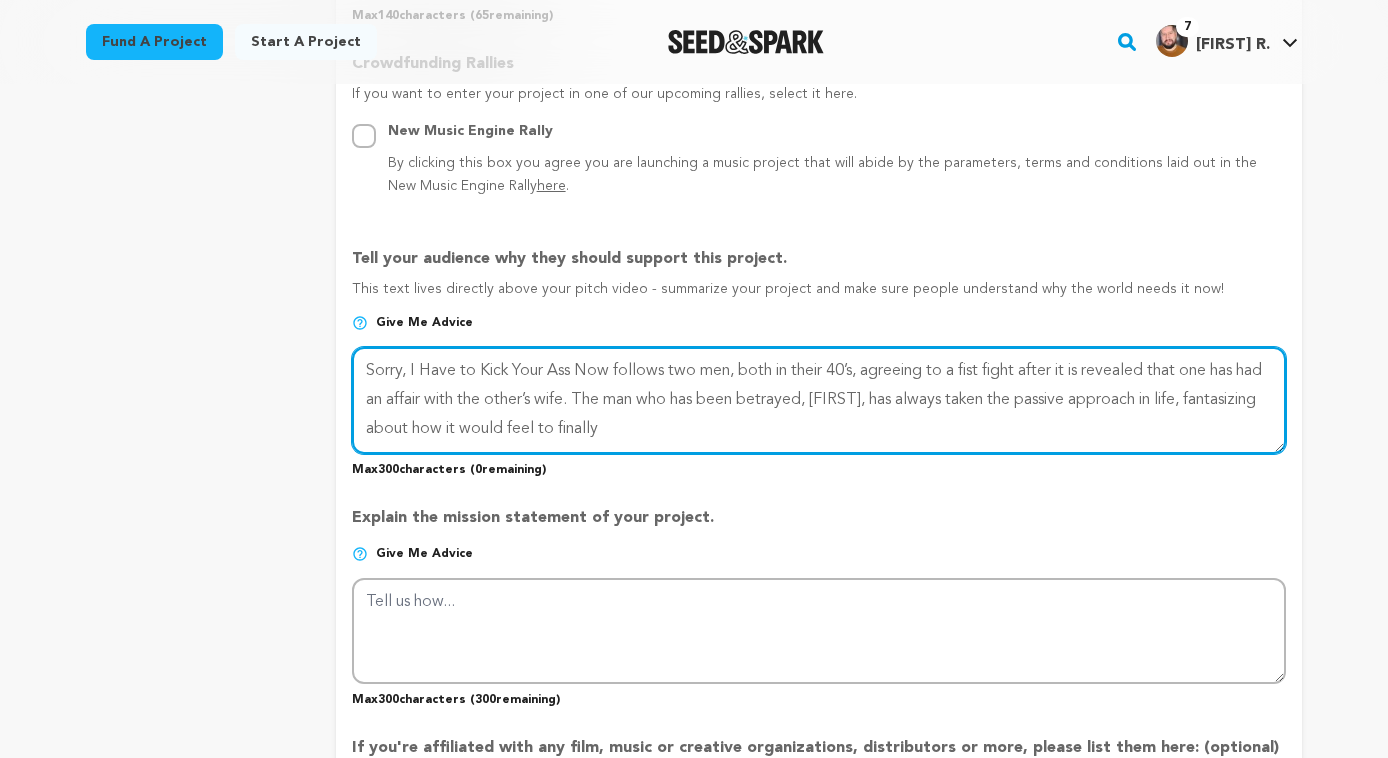 scroll, scrollTop: 1169, scrollLeft: 0, axis: vertical 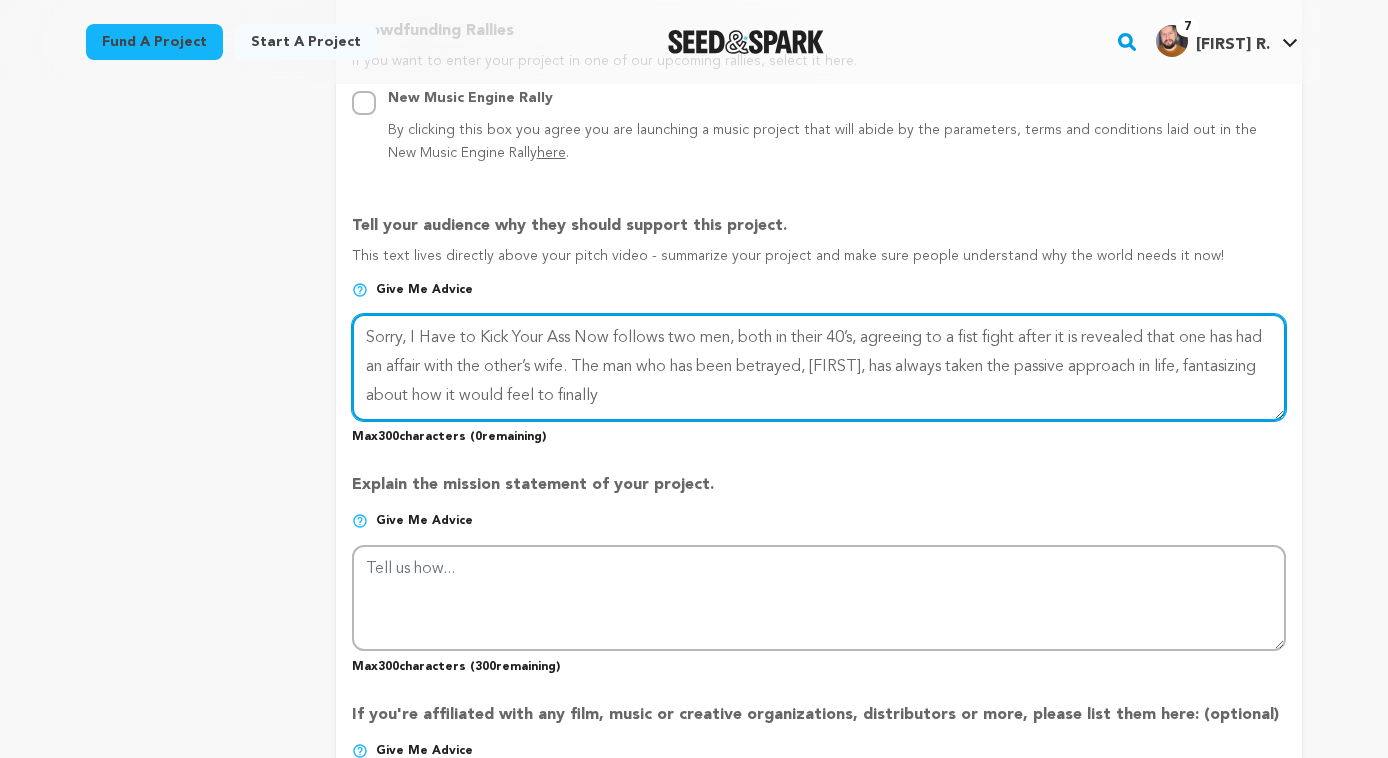 click at bounding box center (819, 367) 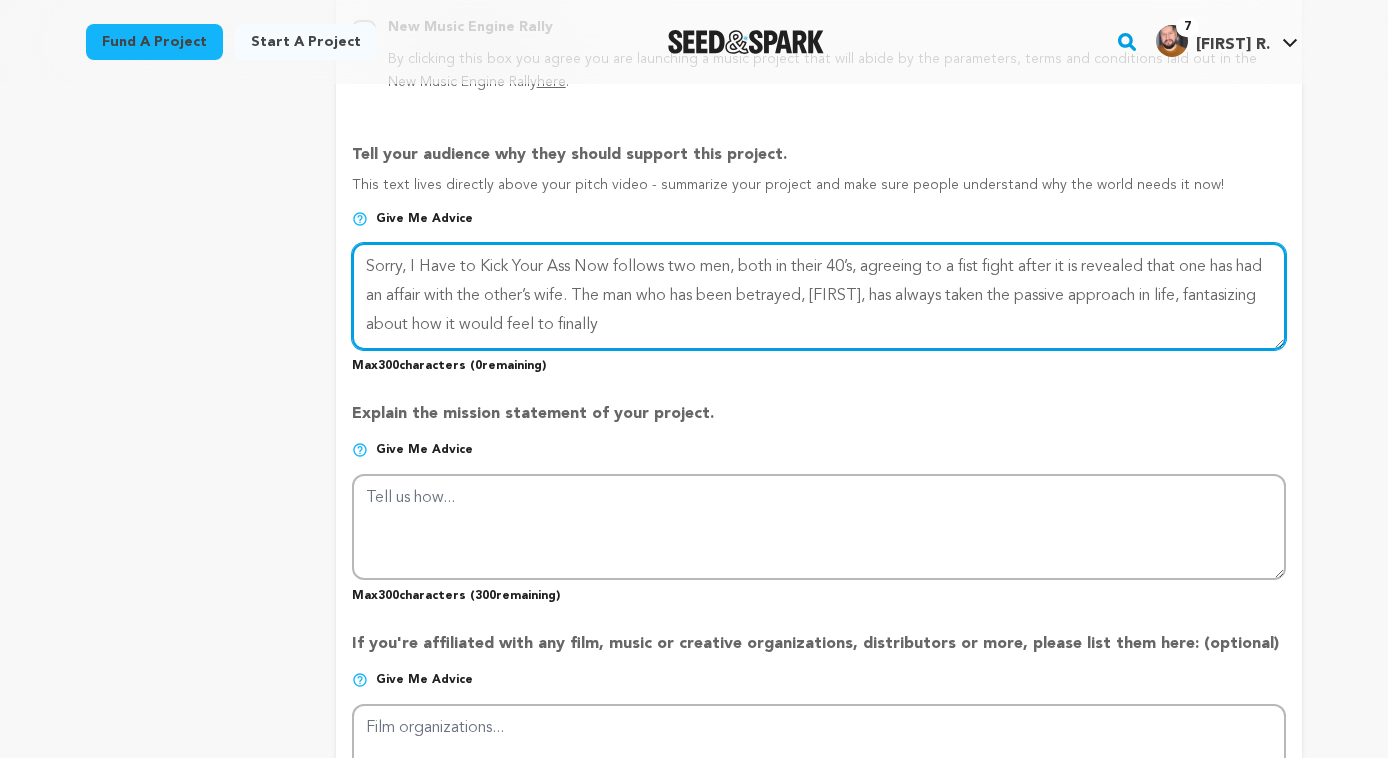 scroll, scrollTop: 1238, scrollLeft: 0, axis: vertical 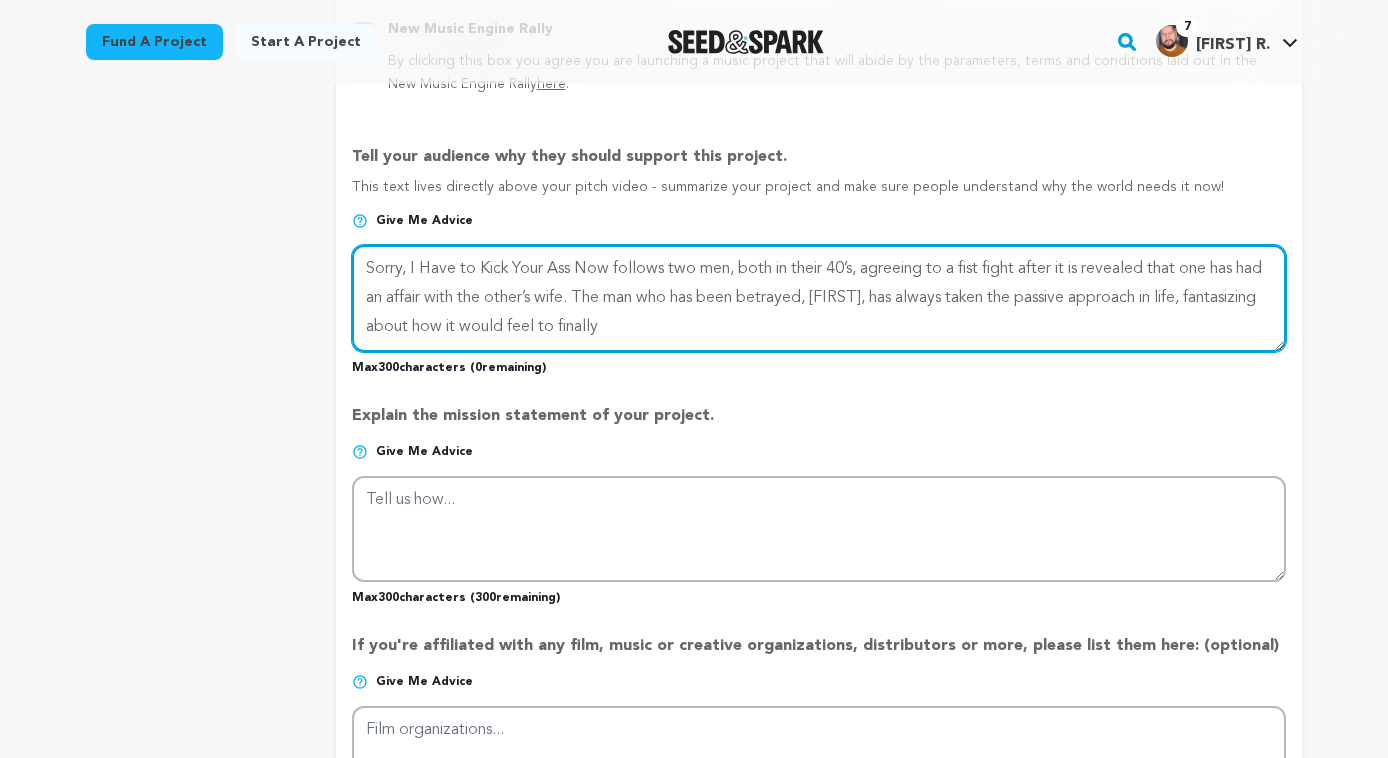 drag, startPoint x: 614, startPoint y: 265, endPoint x: 281, endPoint y: 245, distance: 333.60007 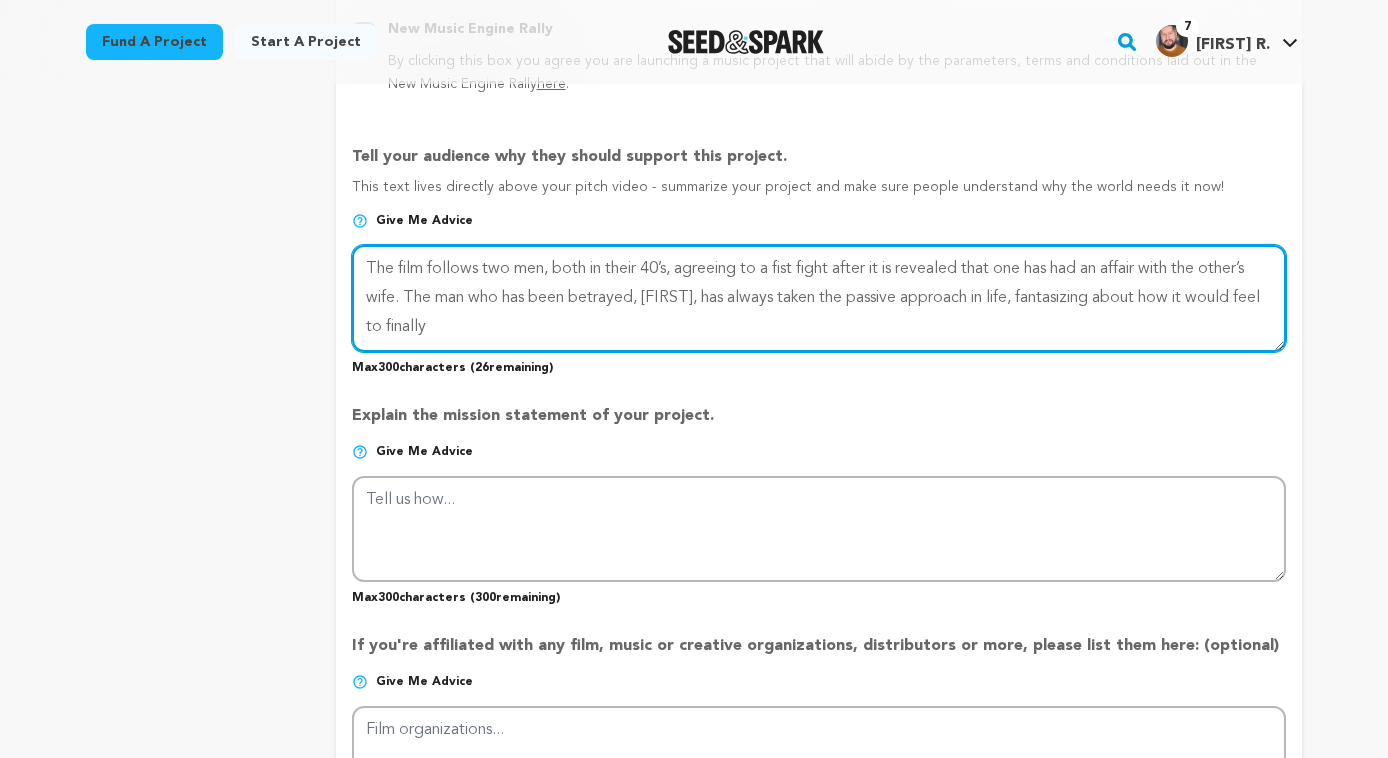 click at bounding box center (819, 298) 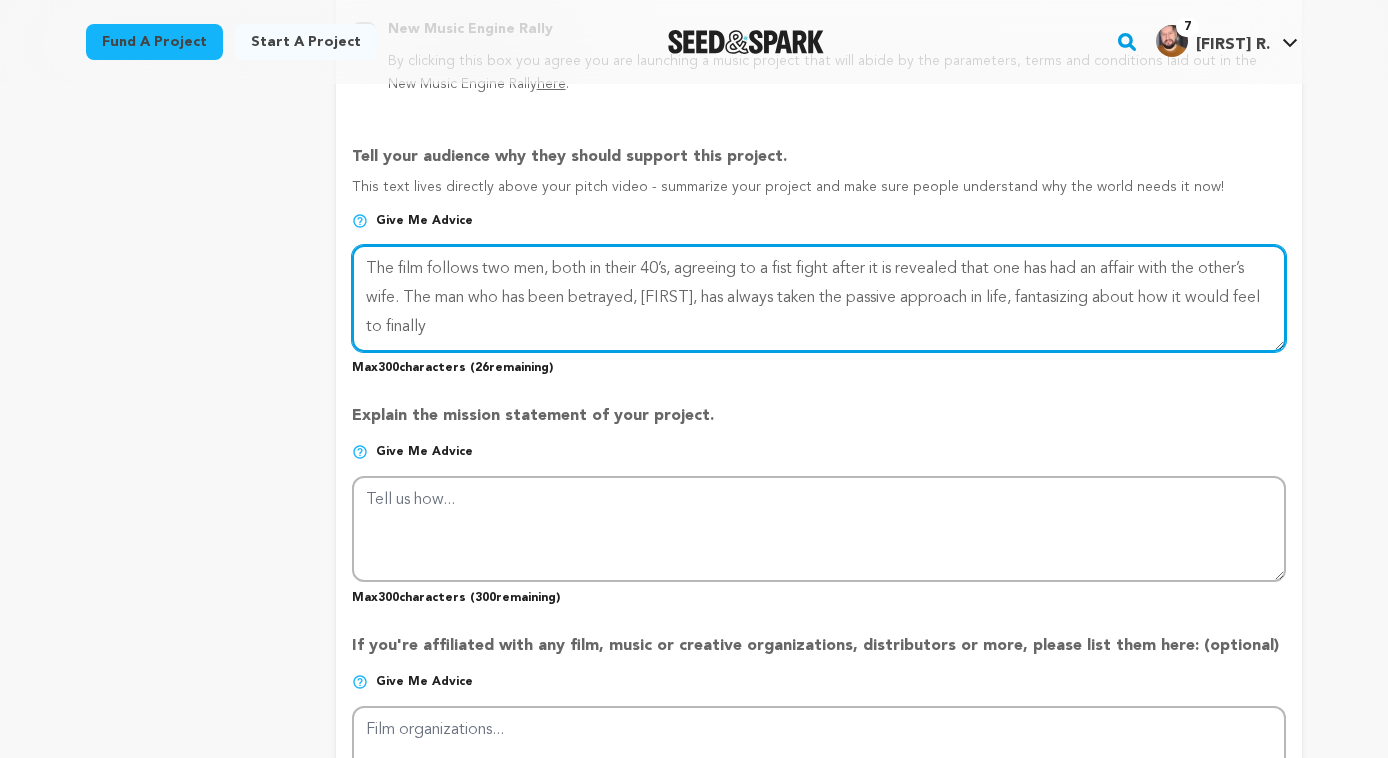 paste on "about how it would feel to" 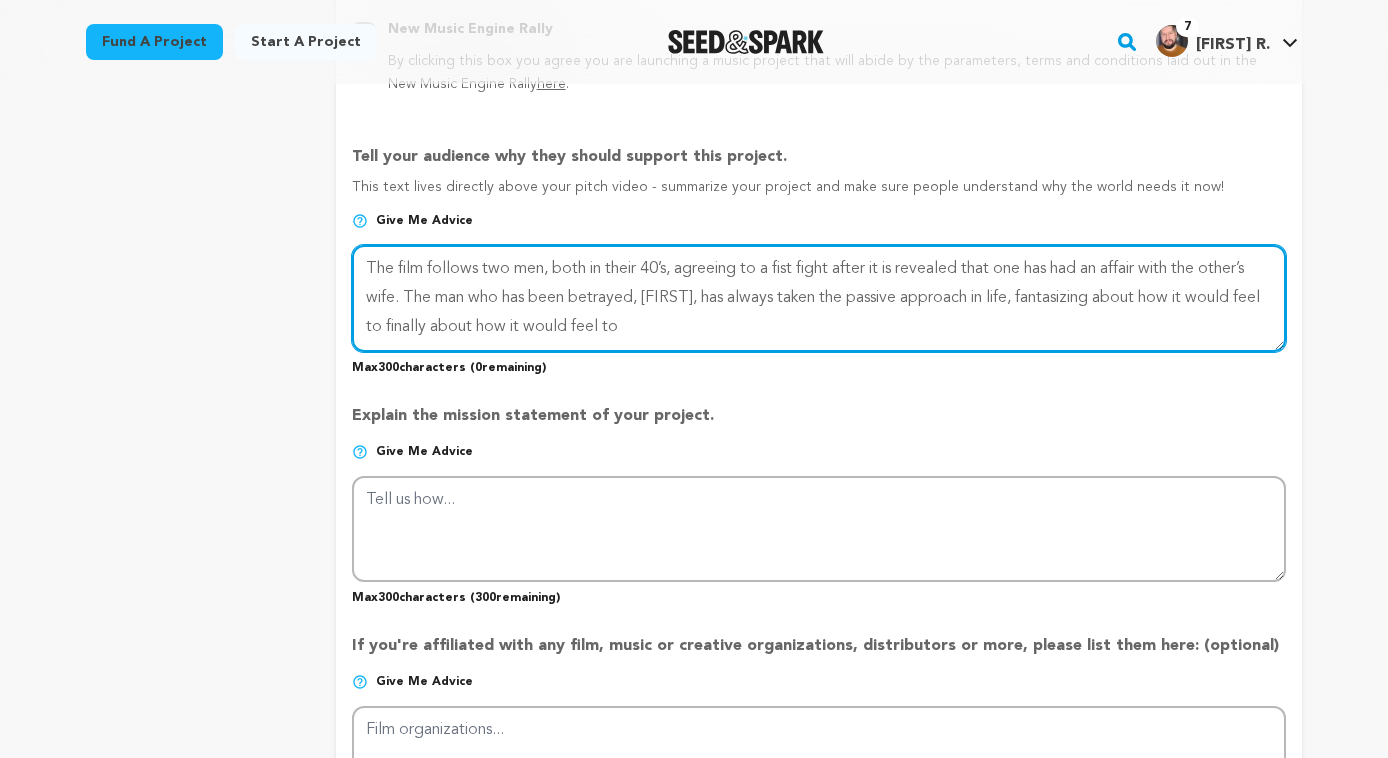 click at bounding box center (819, 298) 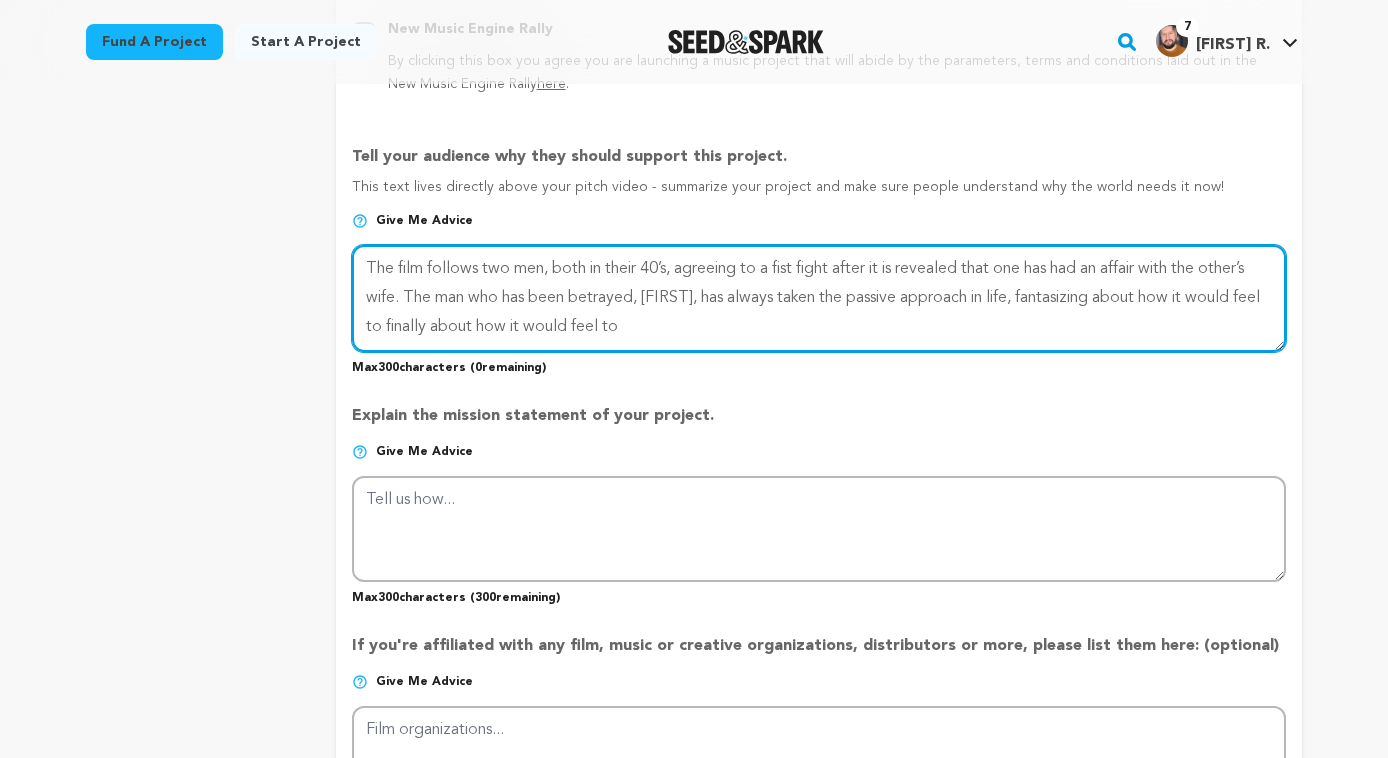 drag, startPoint x: 648, startPoint y: 293, endPoint x: 404, endPoint y: 289, distance: 244.03279 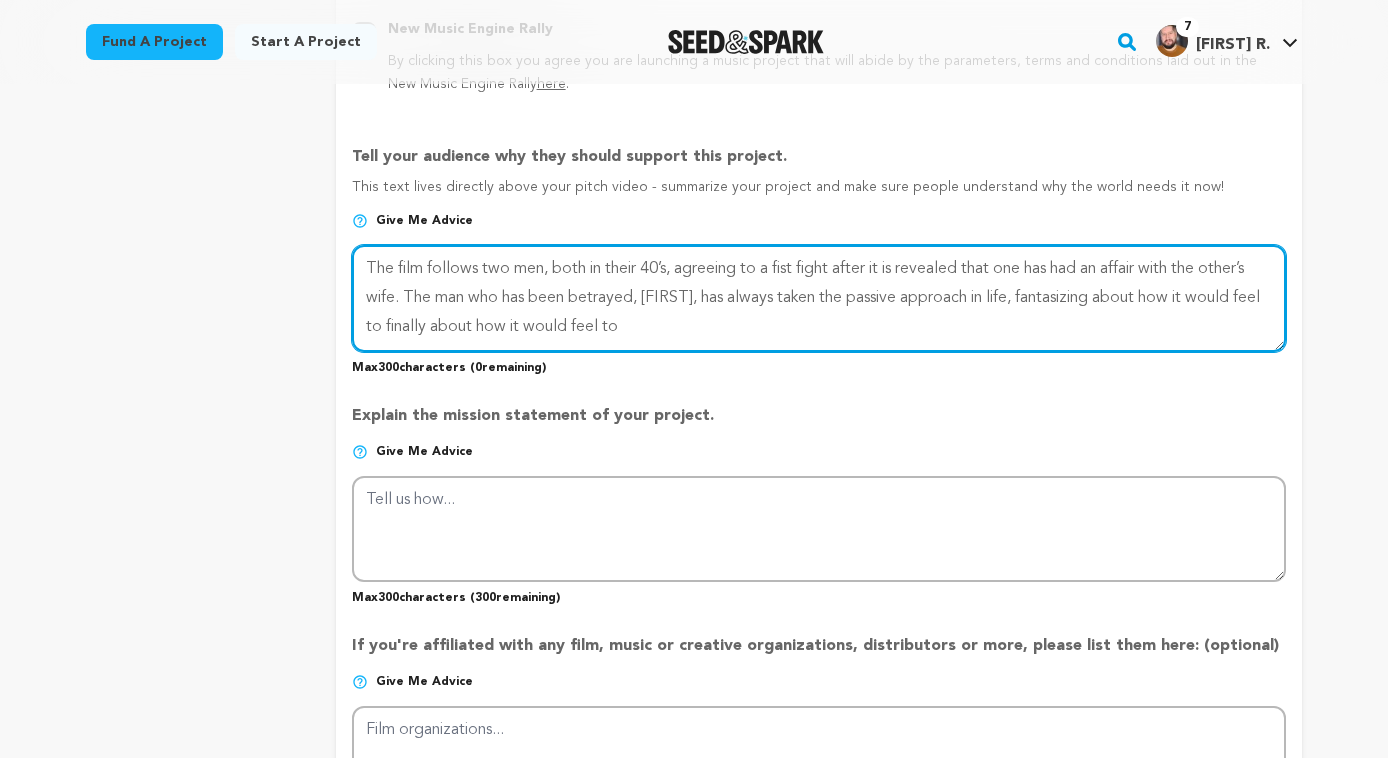click at bounding box center [819, 298] 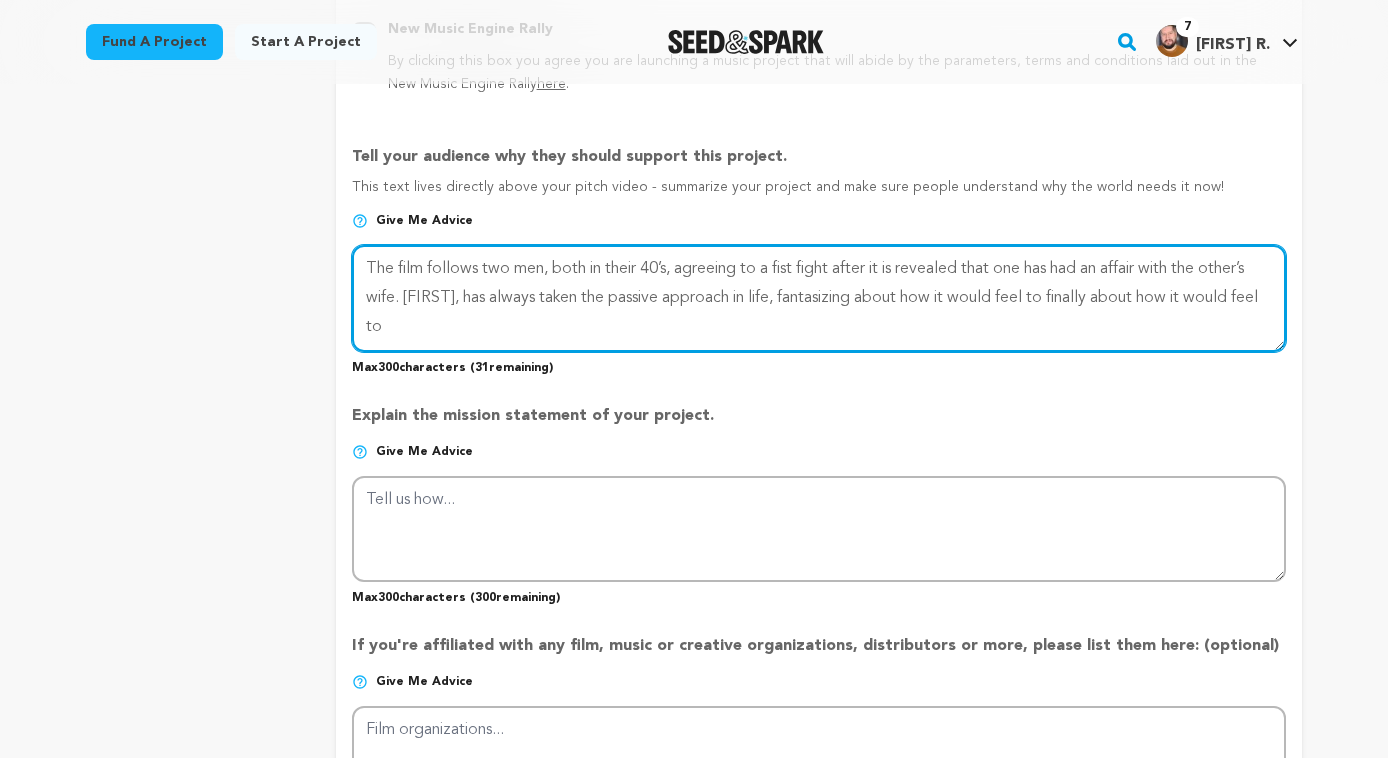 drag, startPoint x: 402, startPoint y: 294, endPoint x: 326, endPoint y: 238, distance: 94.40339 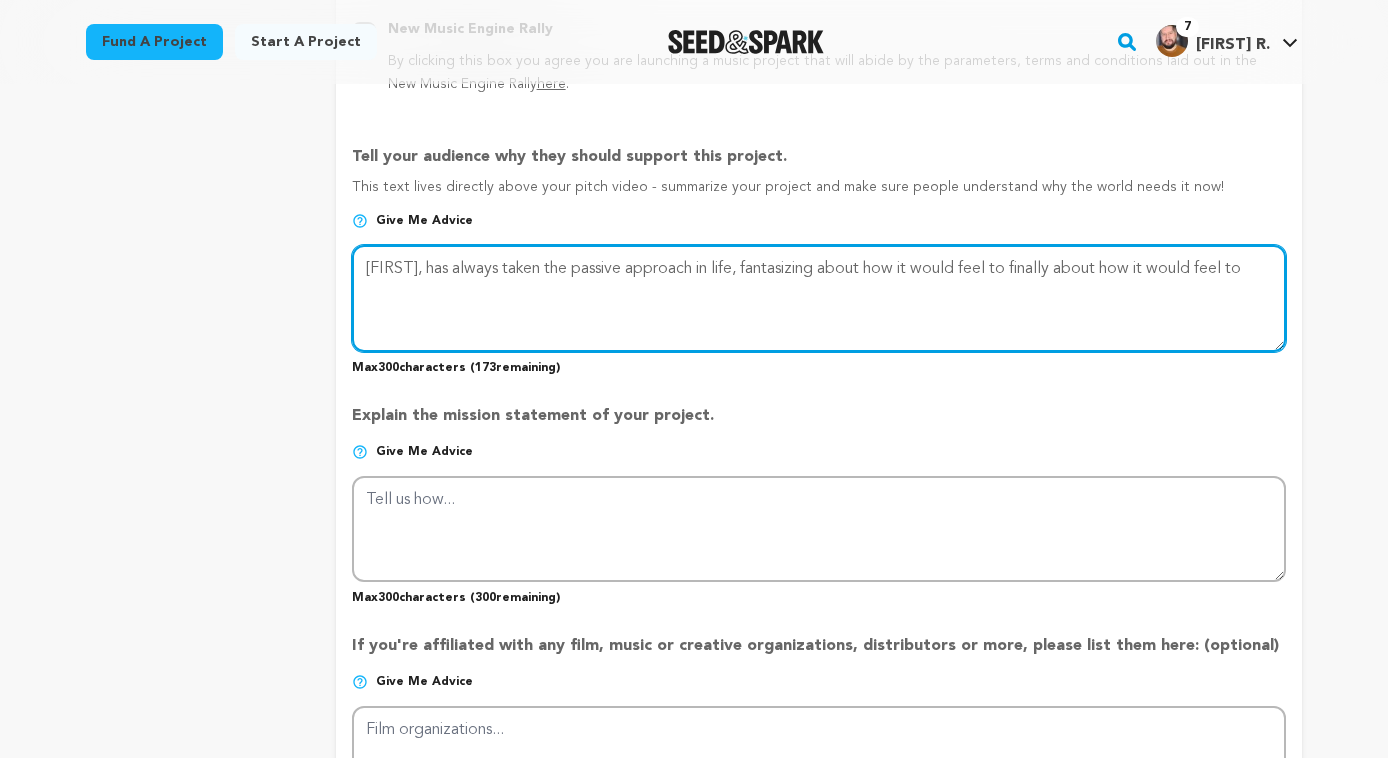 click at bounding box center (819, 298) 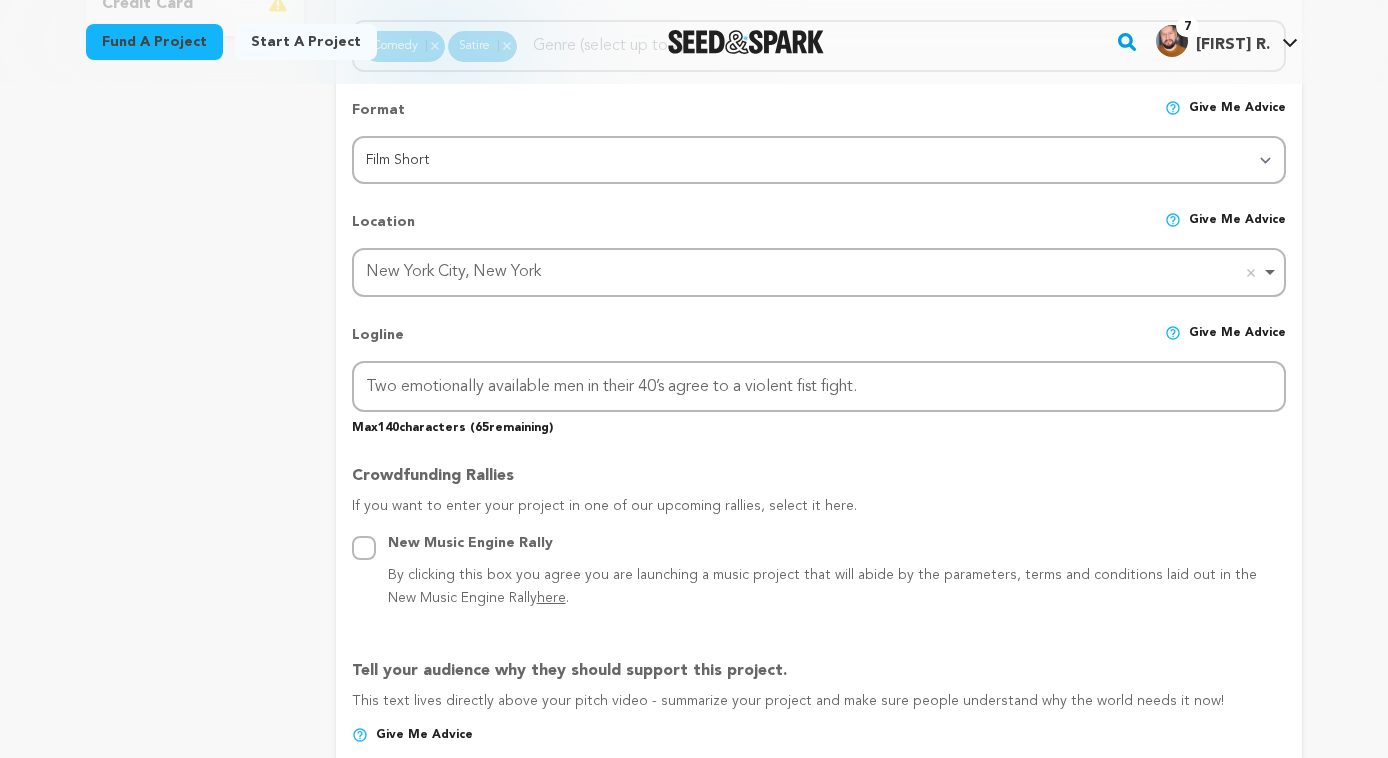 scroll, scrollTop: 754, scrollLeft: 0, axis: vertical 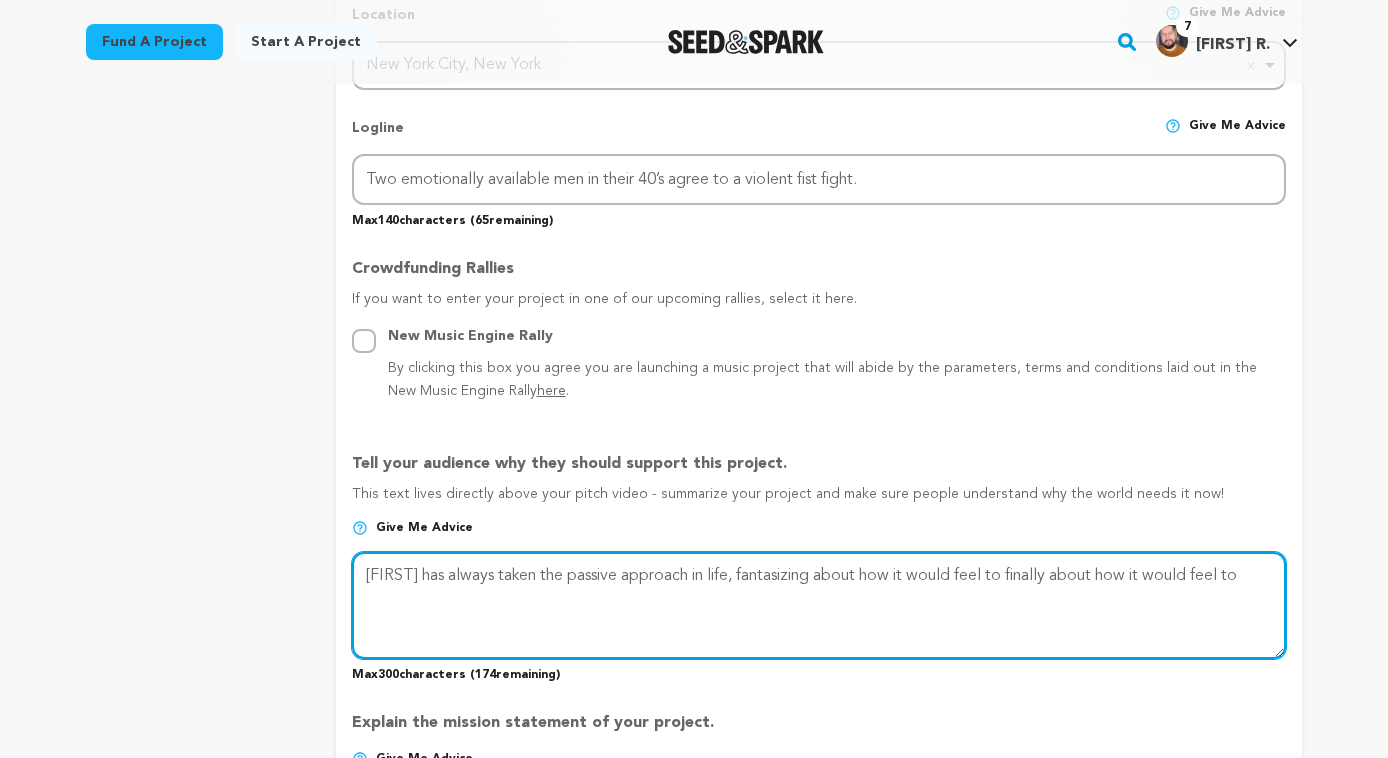 click at bounding box center [819, 605] 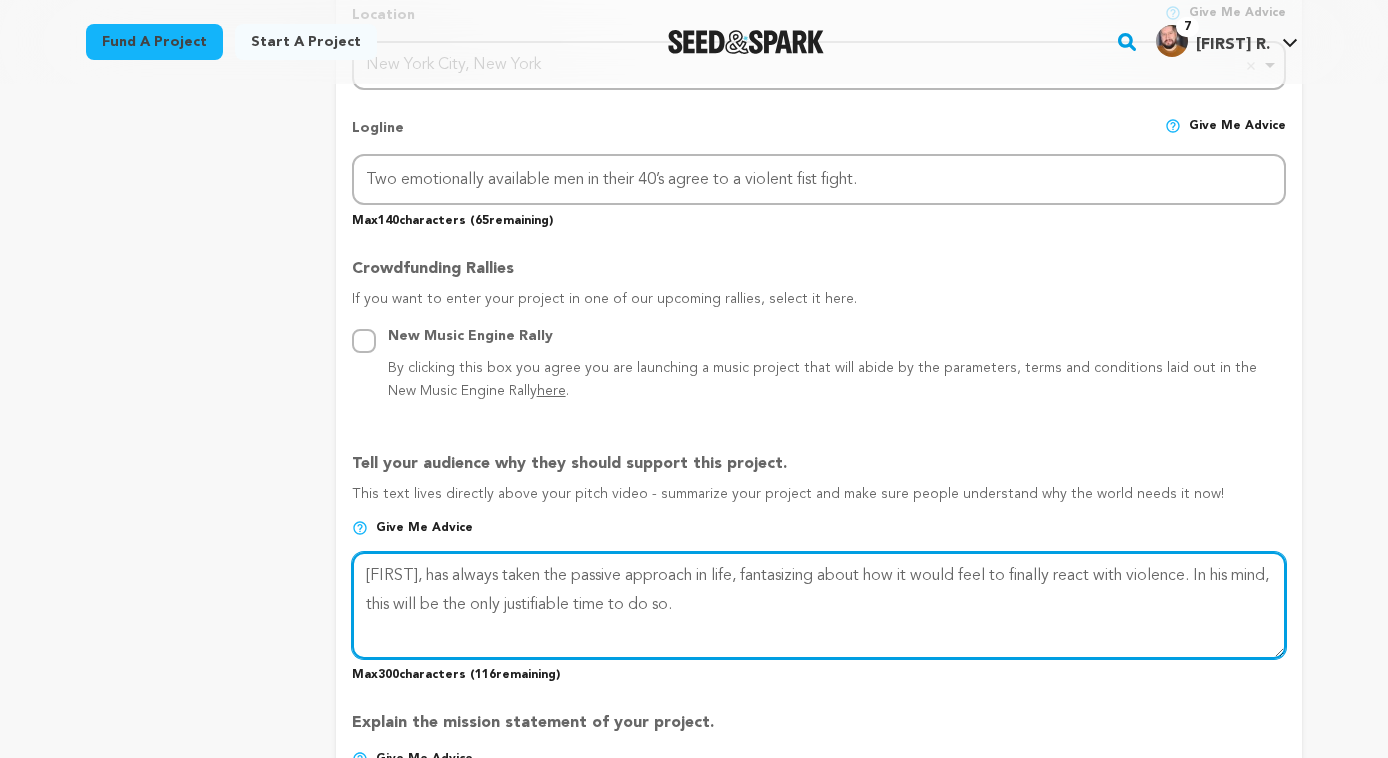 click at bounding box center (819, 605) 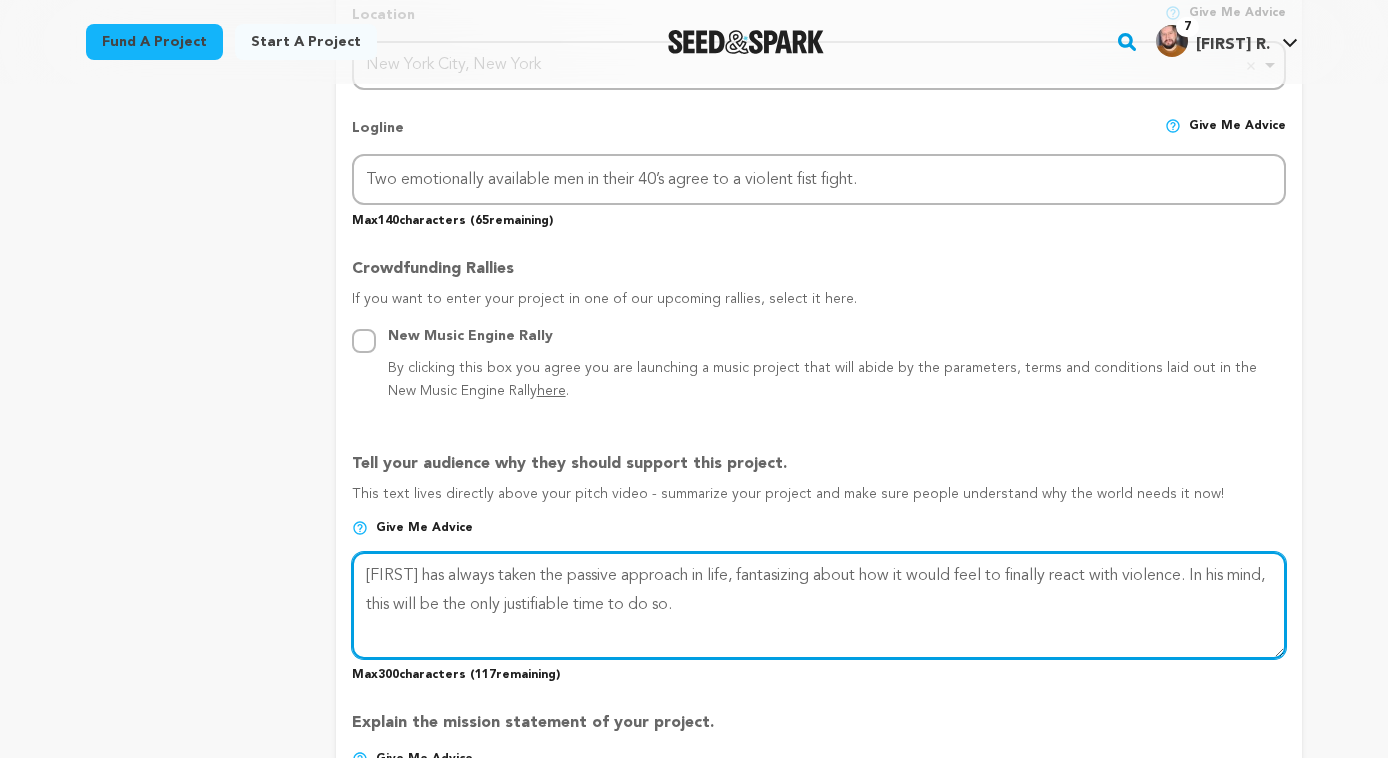 drag, startPoint x: 1058, startPoint y: 576, endPoint x: 1015, endPoint y: 574, distance: 43.046486 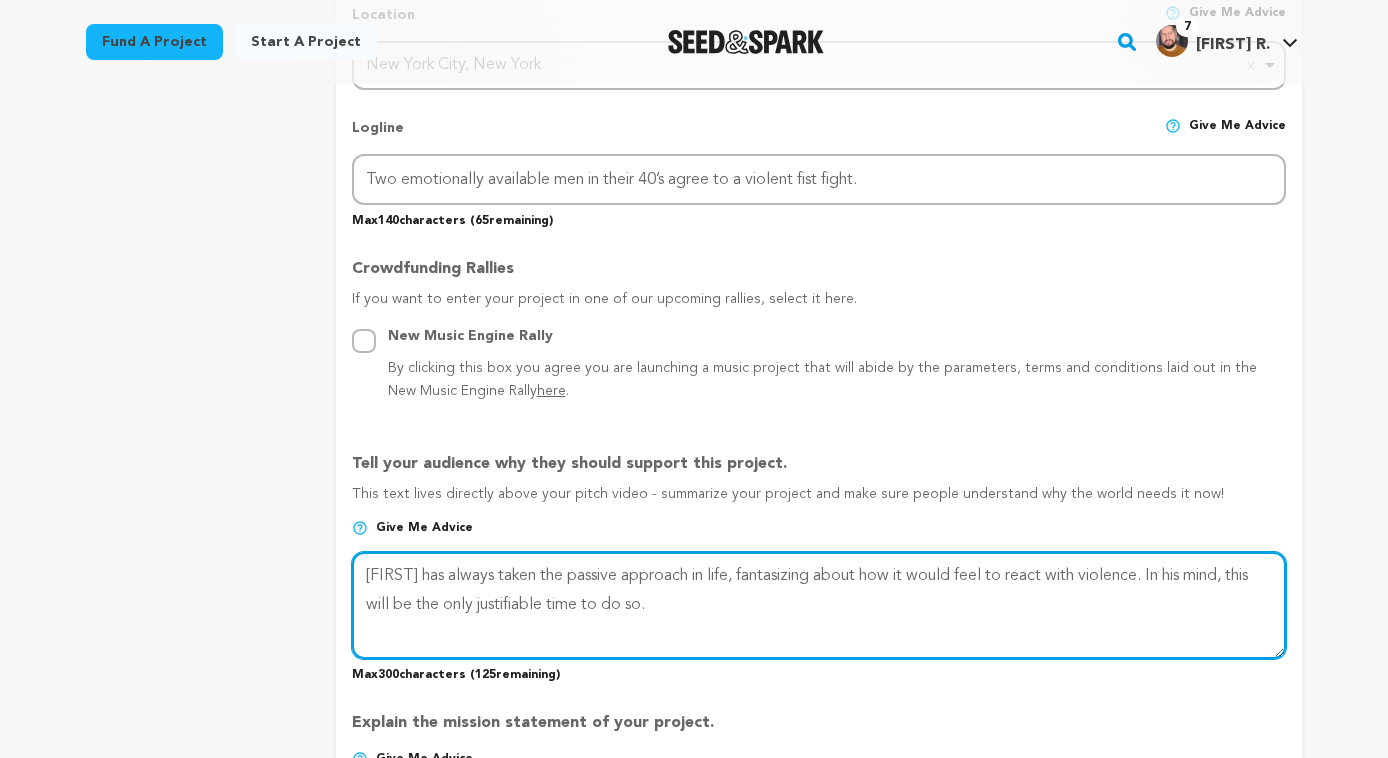 click at bounding box center [819, 605] 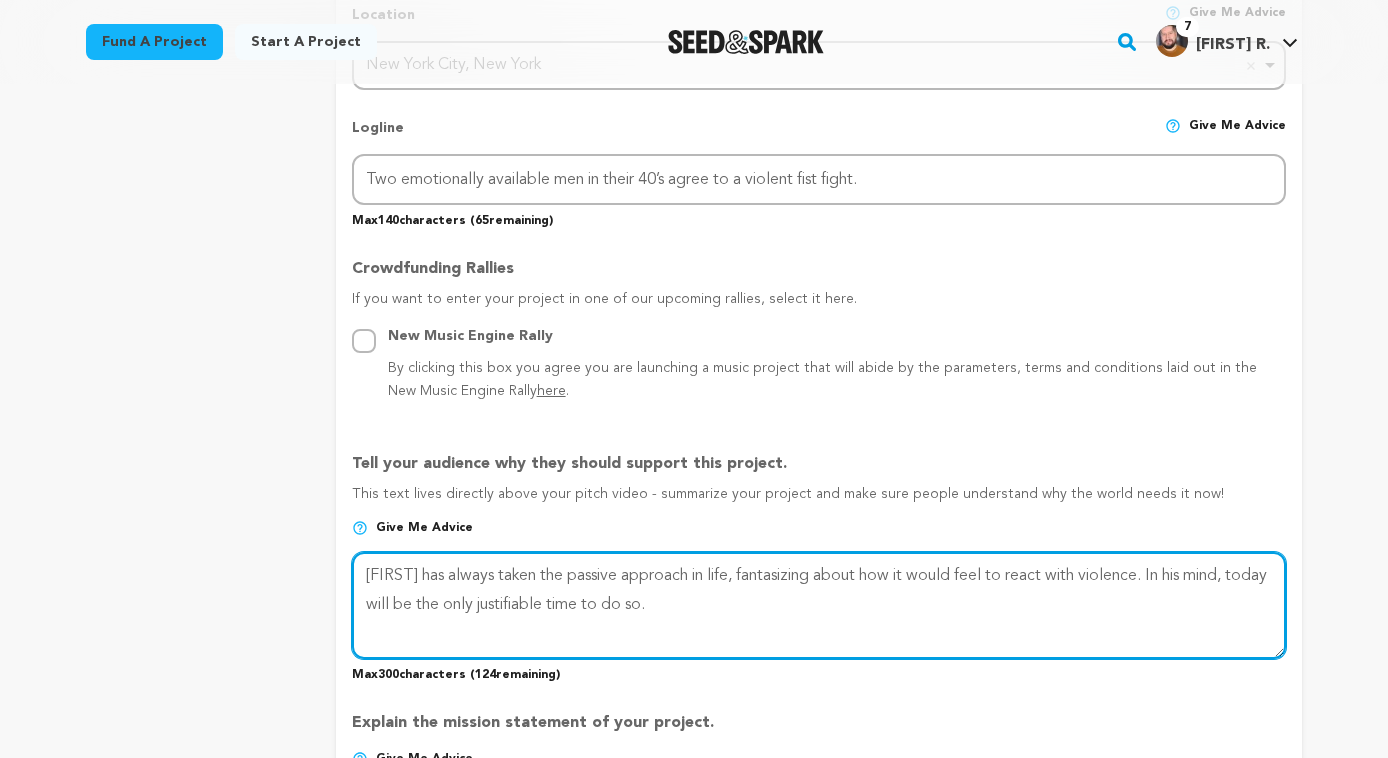 type on "[FIRST] has always taken the passive approach in life, fantasizing about how it would feel to react with violence. In his mind, today will be the only justifiable time to do so." 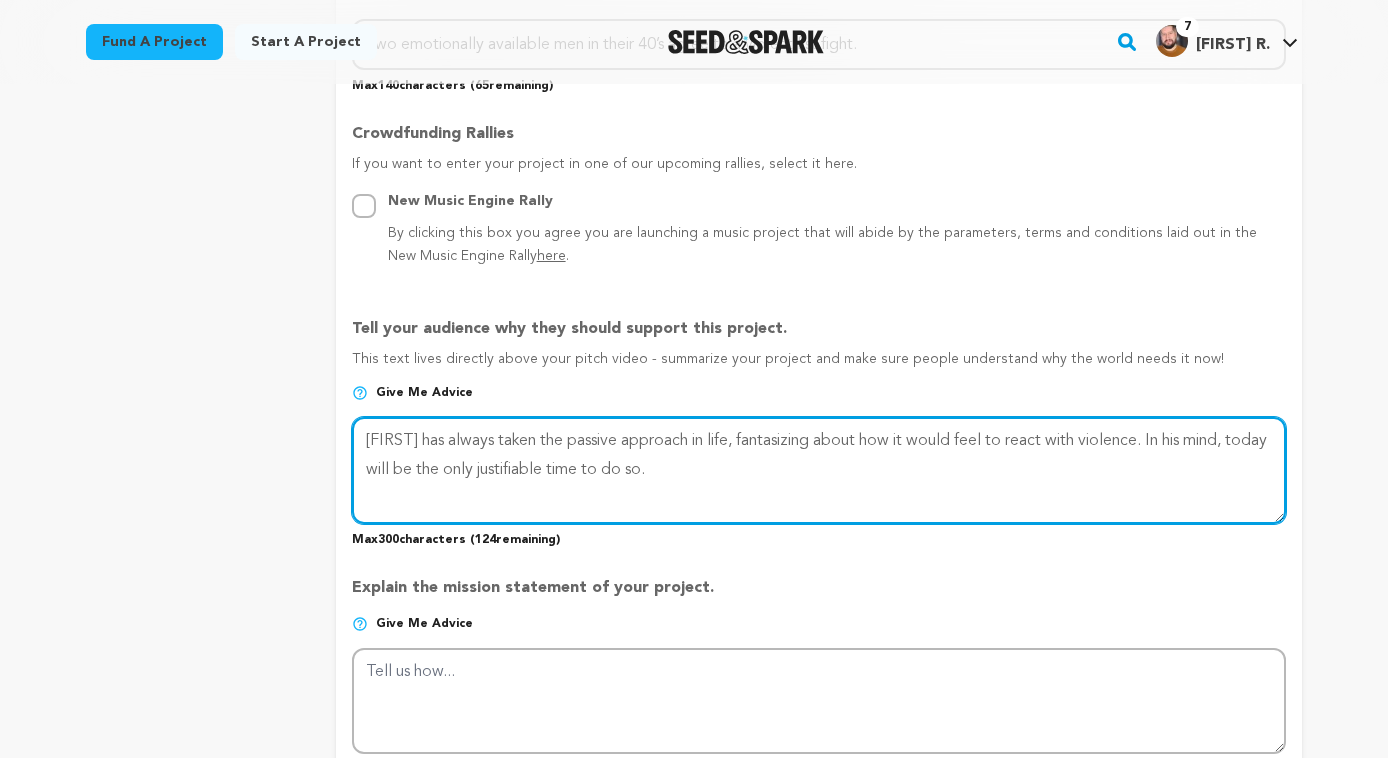 scroll, scrollTop: 1068, scrollLeft: 0, axis: vertical 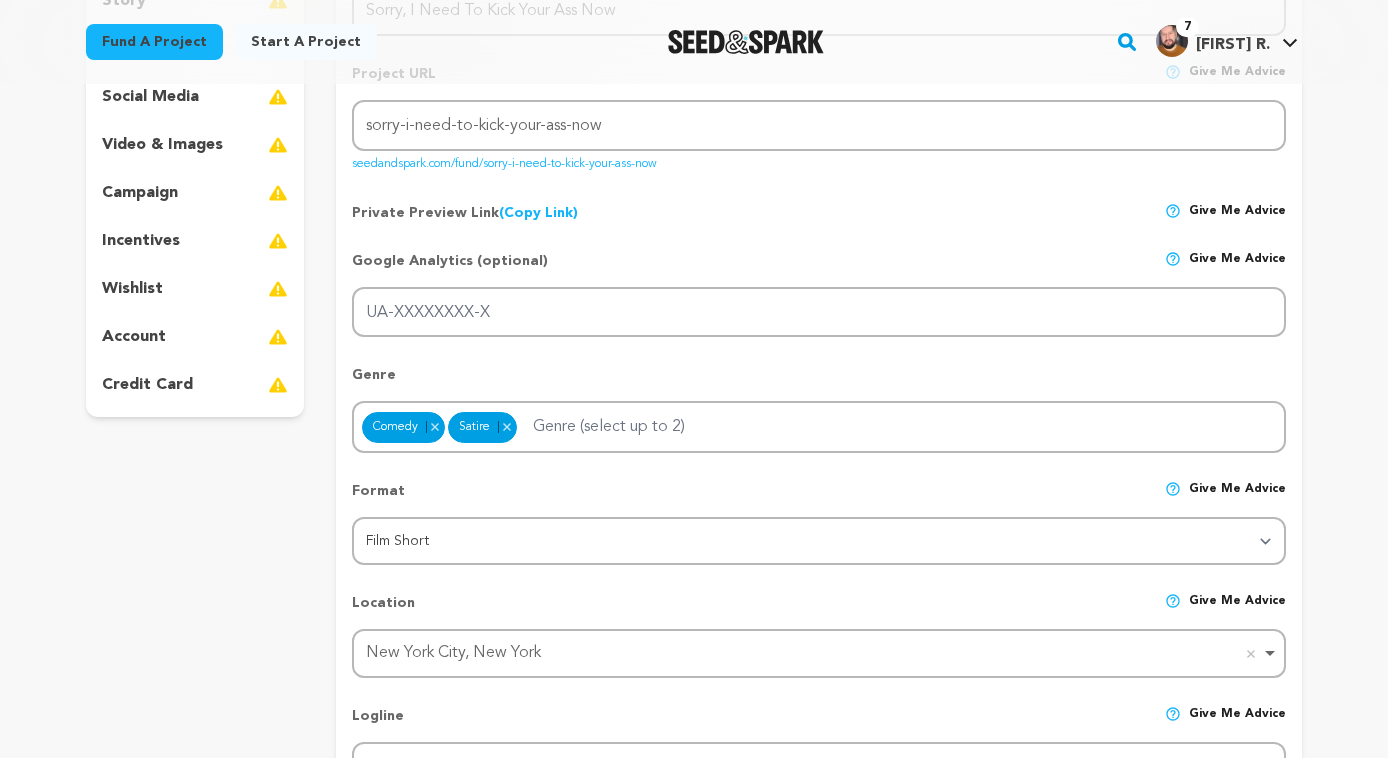 click at bounding box center [278, 289] 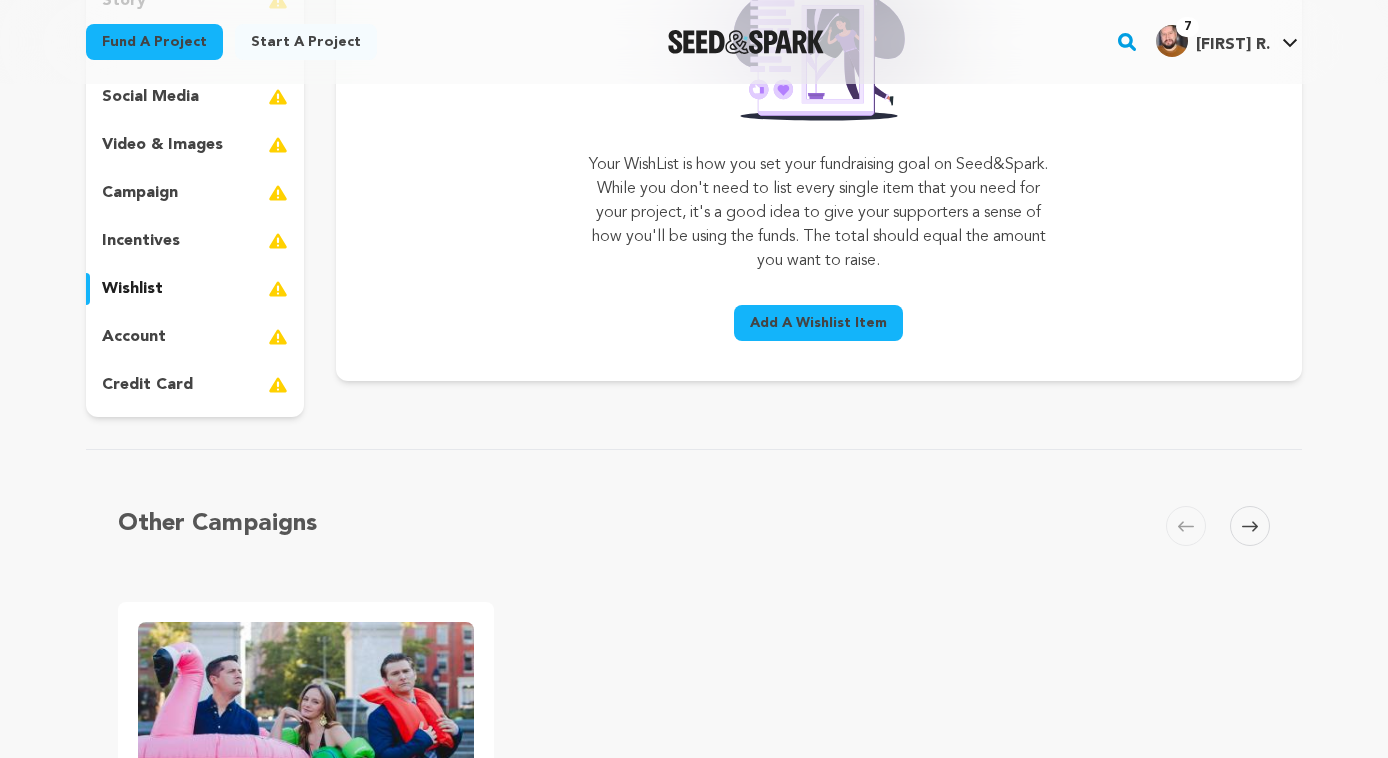 click on "Add A Wishlist Item" at bounding box center (818, 323) 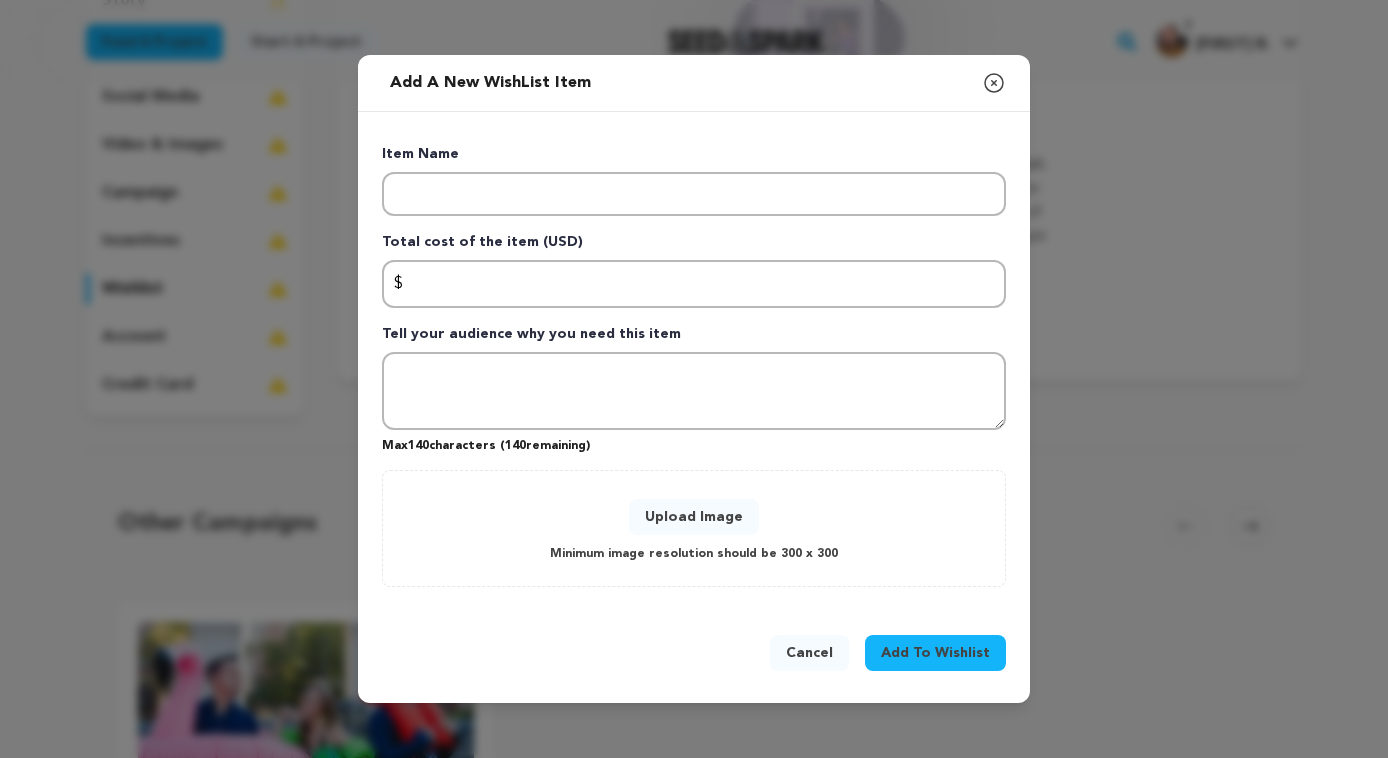 click 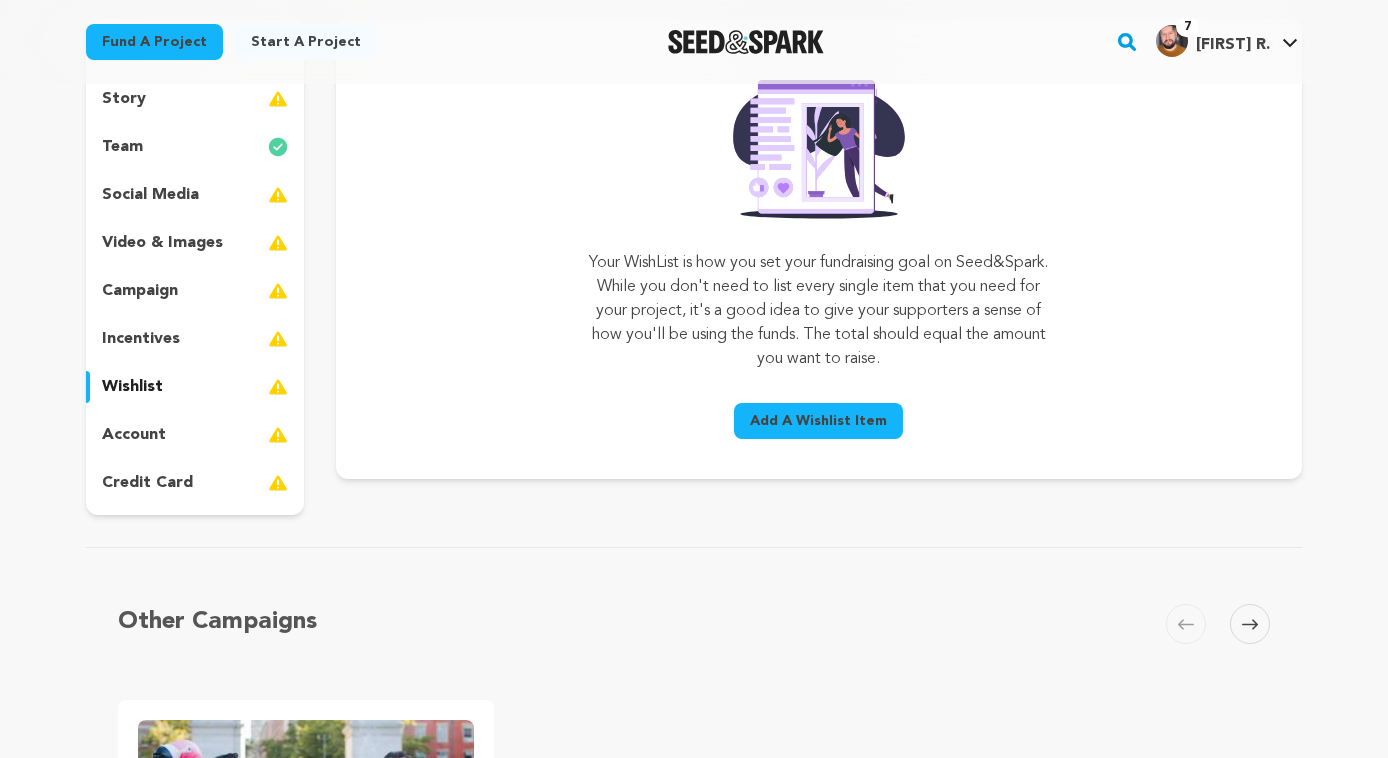 scroll, scrollTop: 242, scrollLeft: 0, axis: vertical 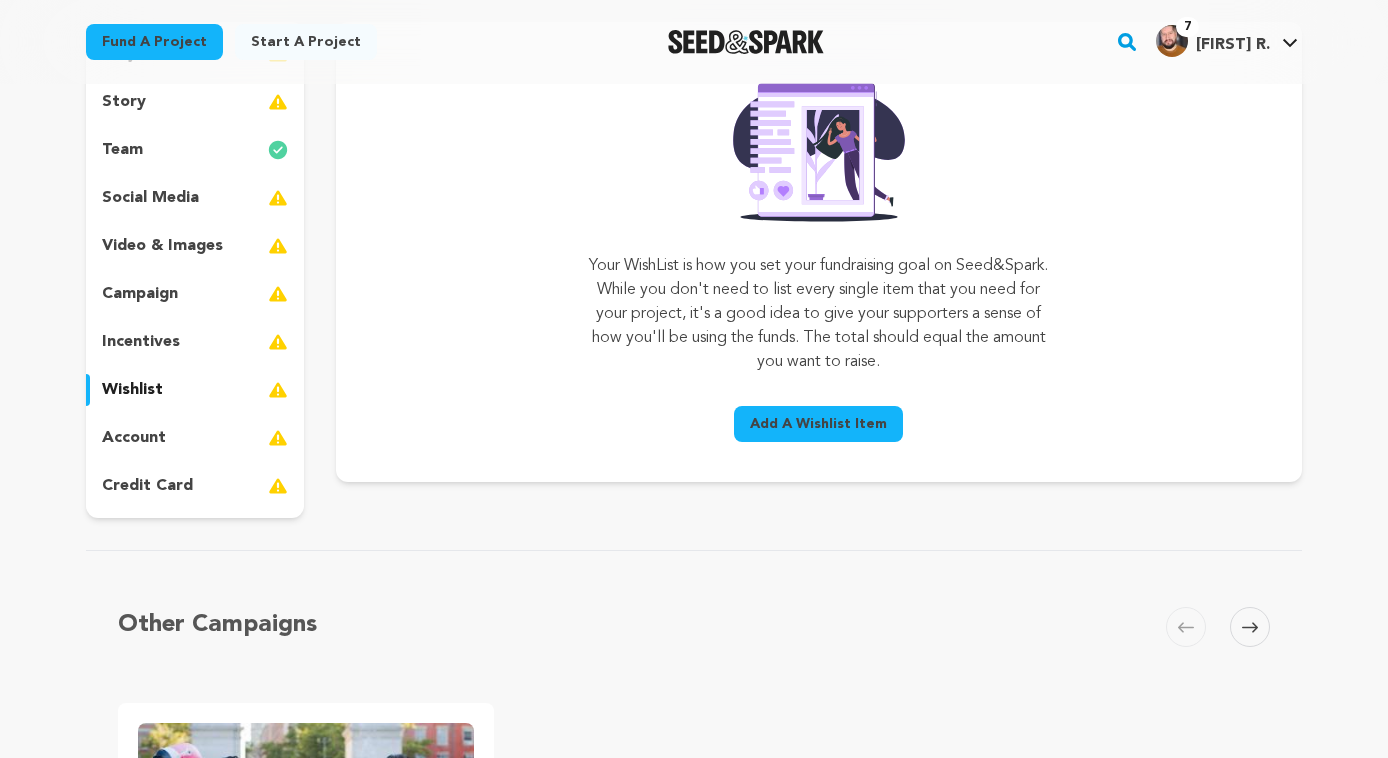 click at bounding box center [278, 246] 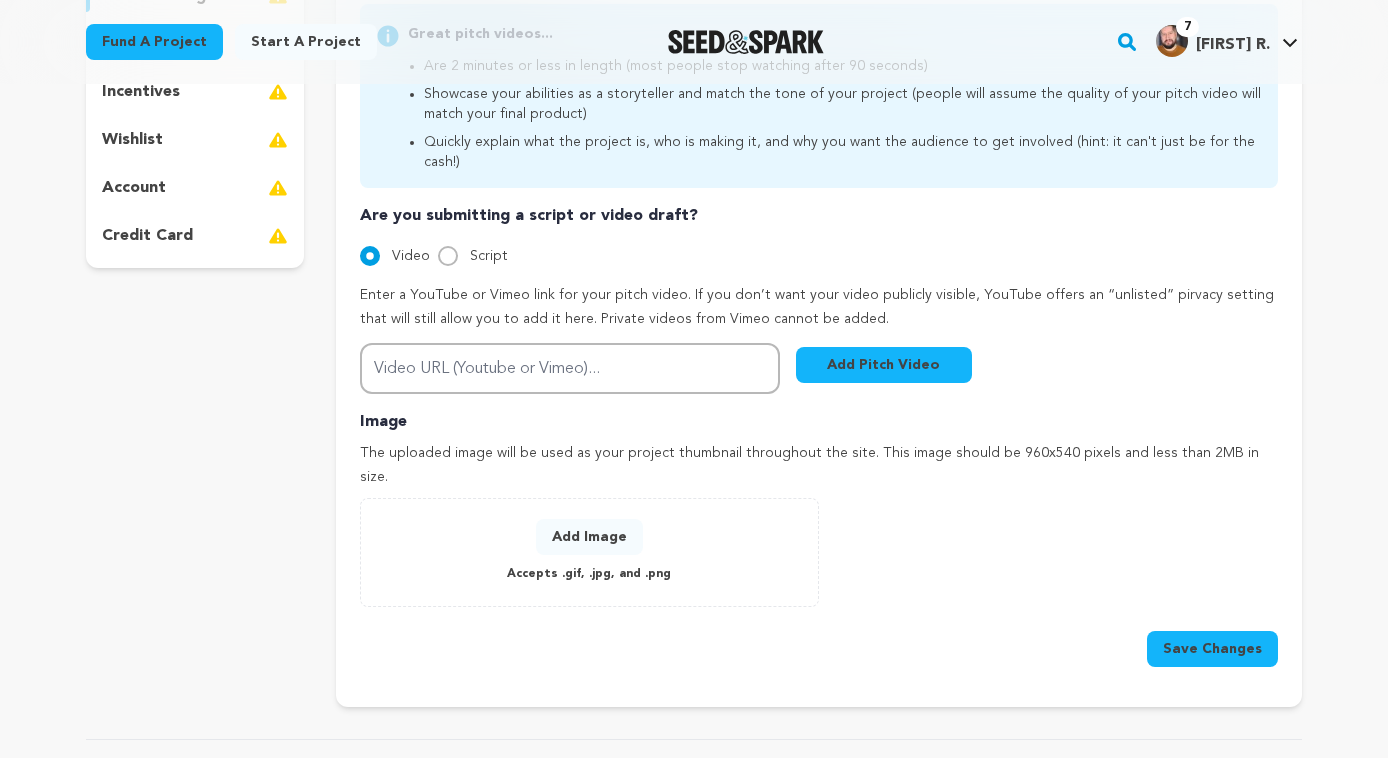 scroll, scrollTop: 679, scrollLeft: 0, axis: vertical 